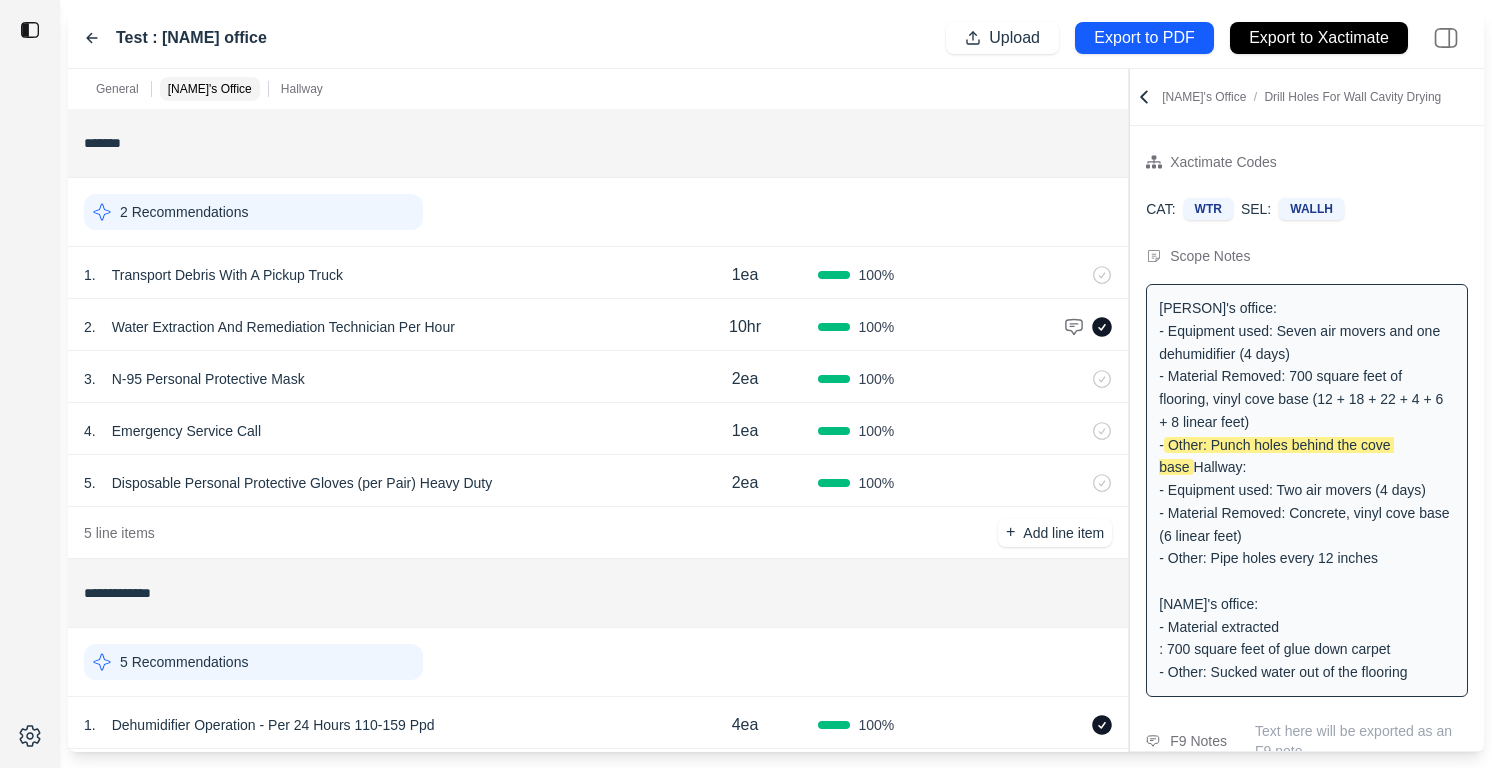 scroll, scrollTop: 0, scrollLeft: 0, axis: both 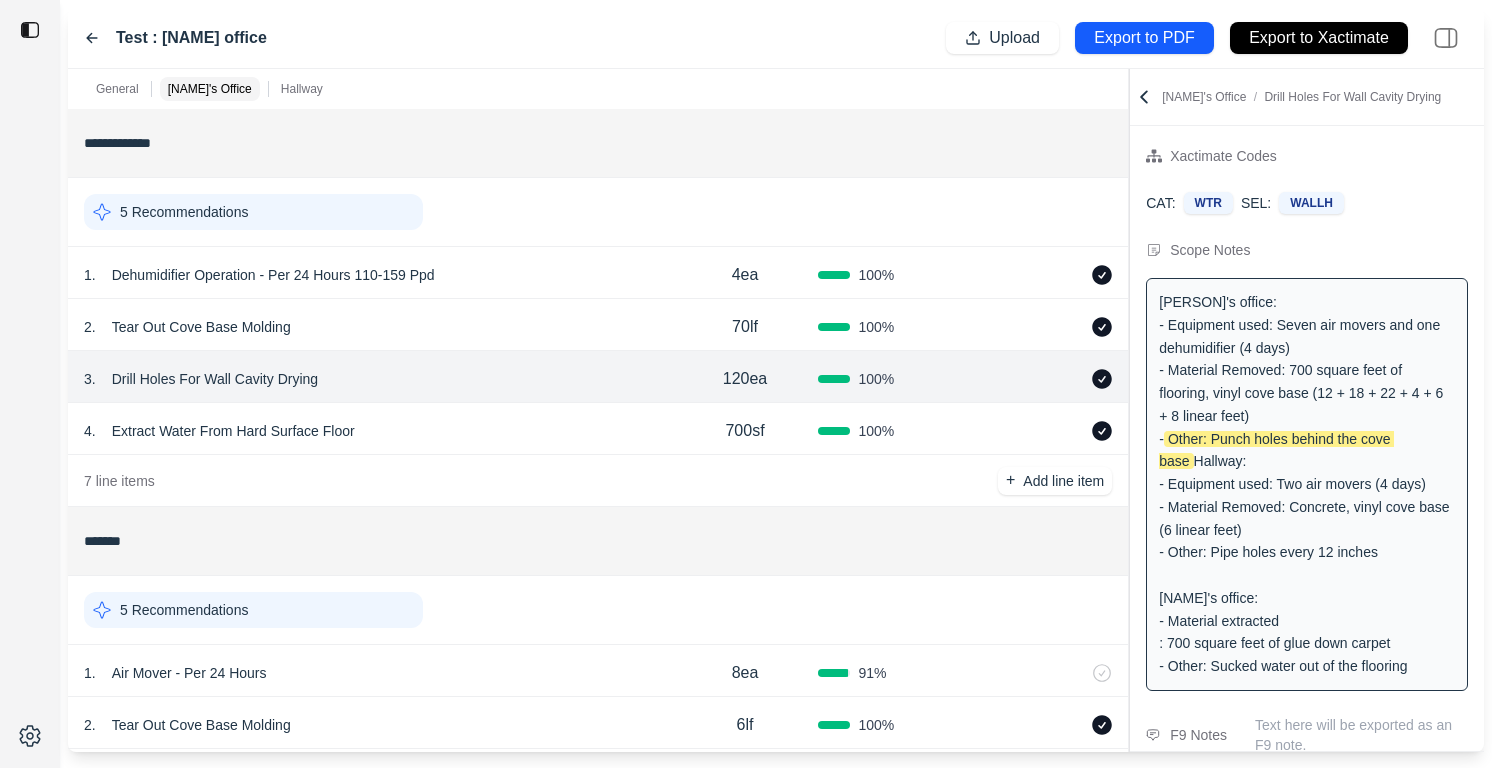 click on "5   Recommendations" at bounding box center [184, 610] 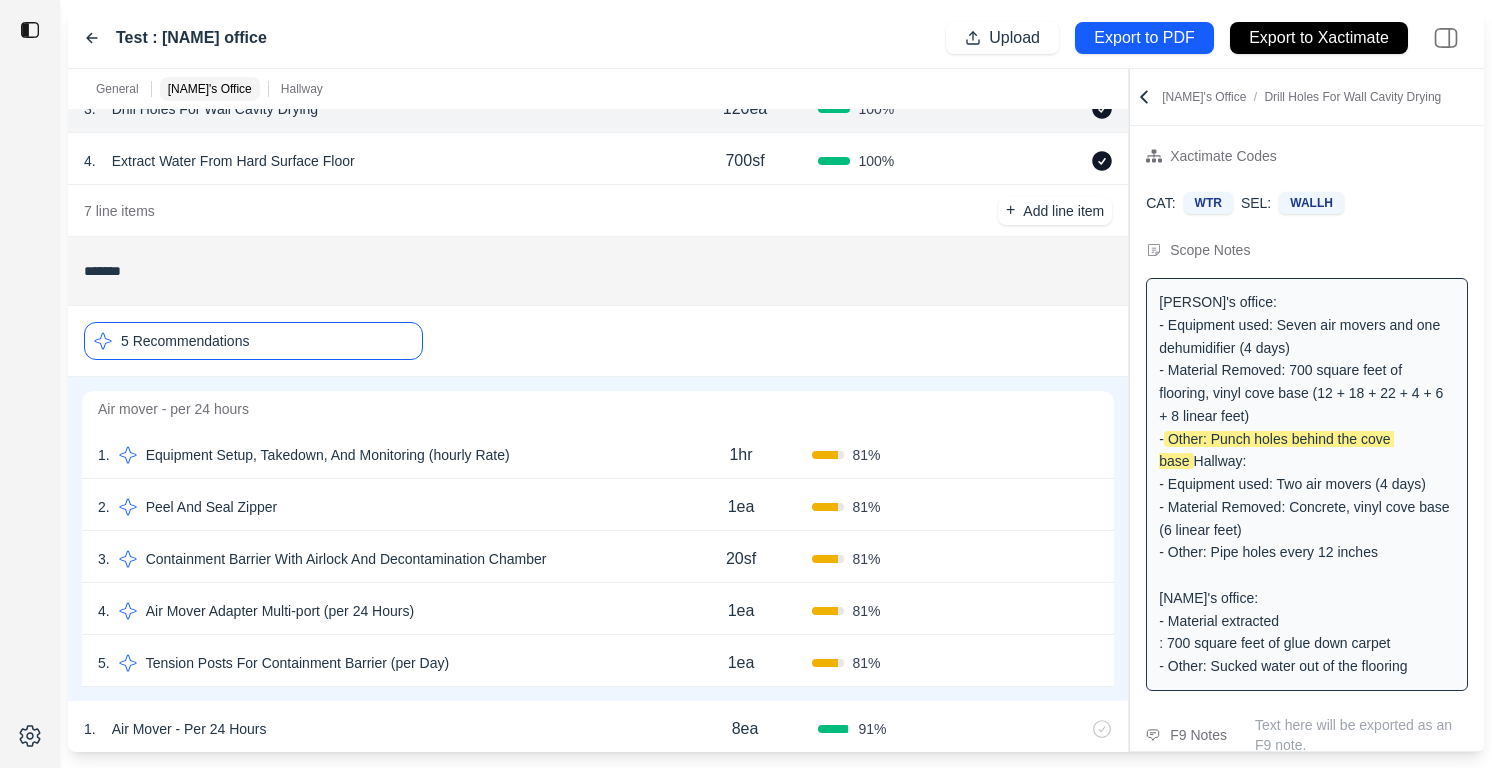 scroll, scrollTop: 766, scrollLeft: 0, axis: vertical 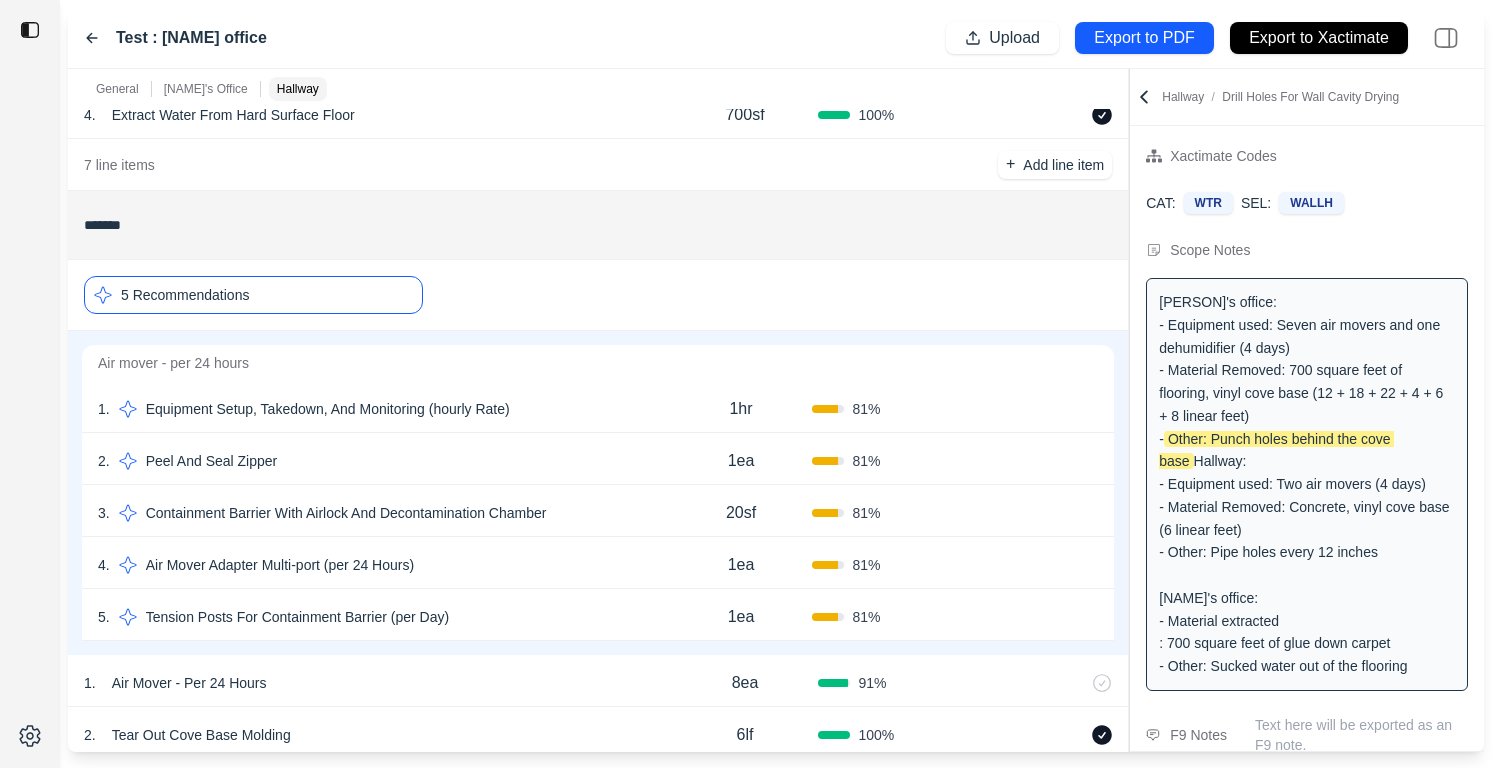 click on "4 . Air Mover Adapter Multi-port (per 24 Hours) 1ea 81 % Confirm" at bounding box center [598, 563] 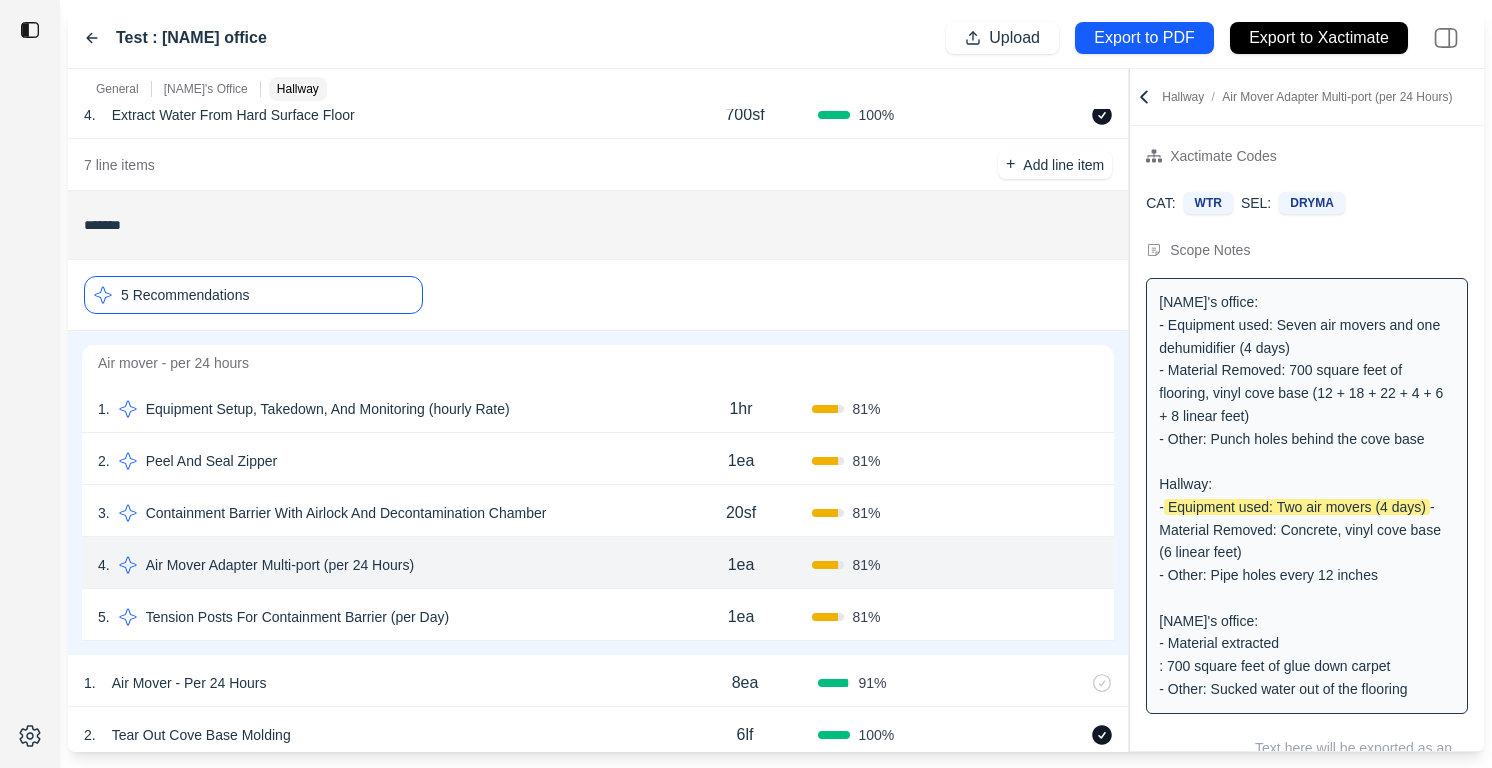 scroll, scrollTop: 65, scrollLeft: 0, axis: vertical 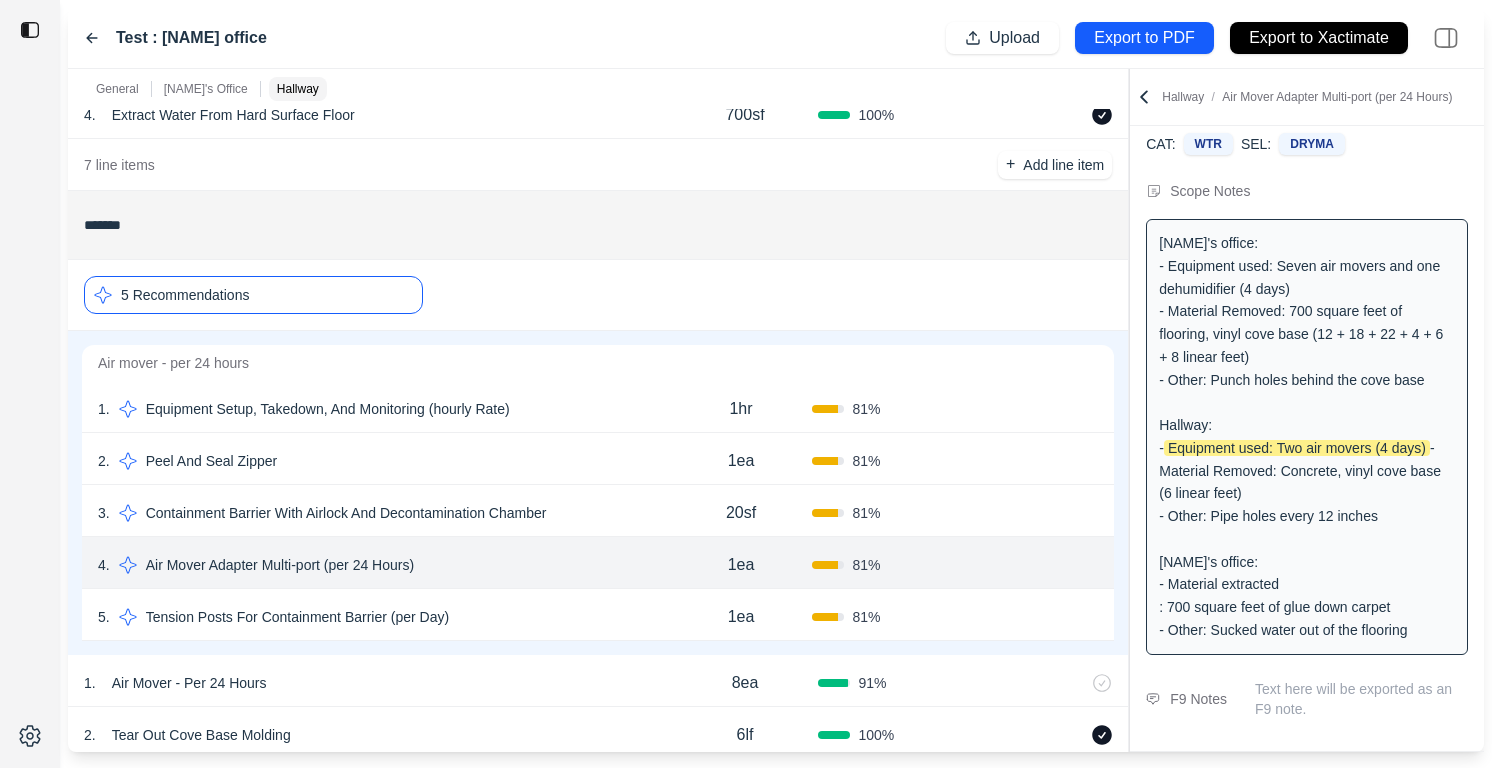 click on "5   Recommendations" at bounding box center [253, 295] 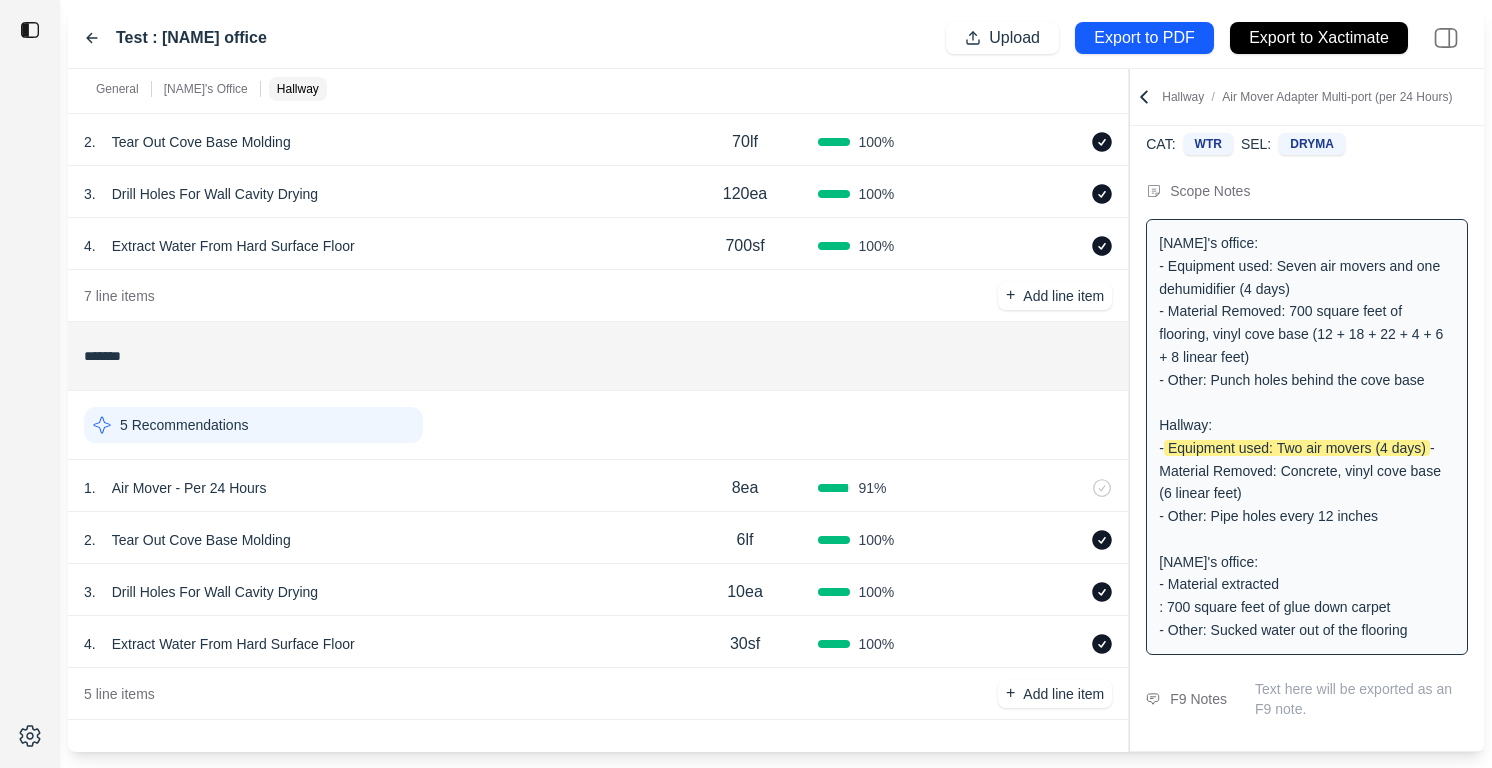 scroll, scrollTop: 635, scrollLeft: 0, axis: vertical 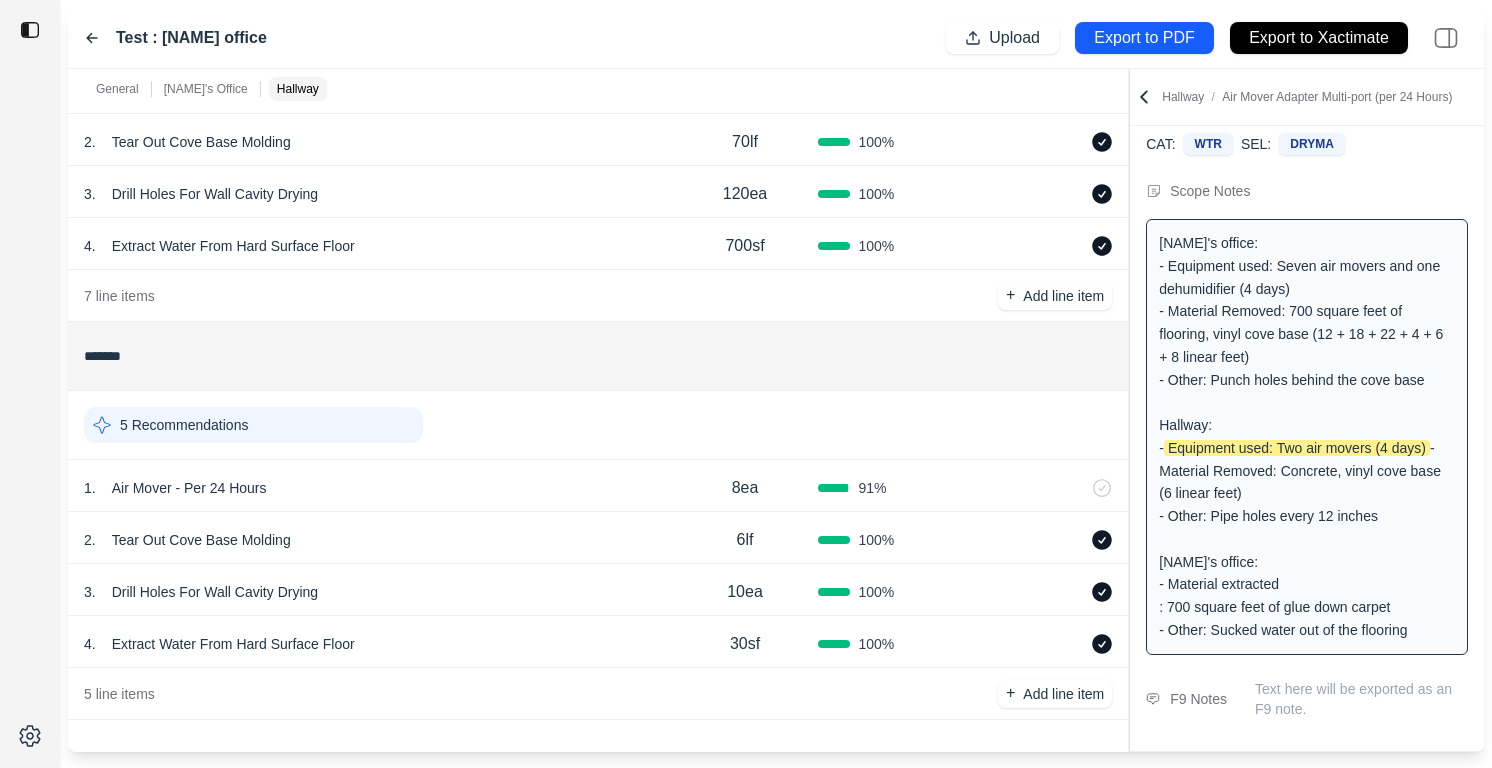 click on "4 . Extract Water From Hard Surface Floor" at bounding box center (378, 644) 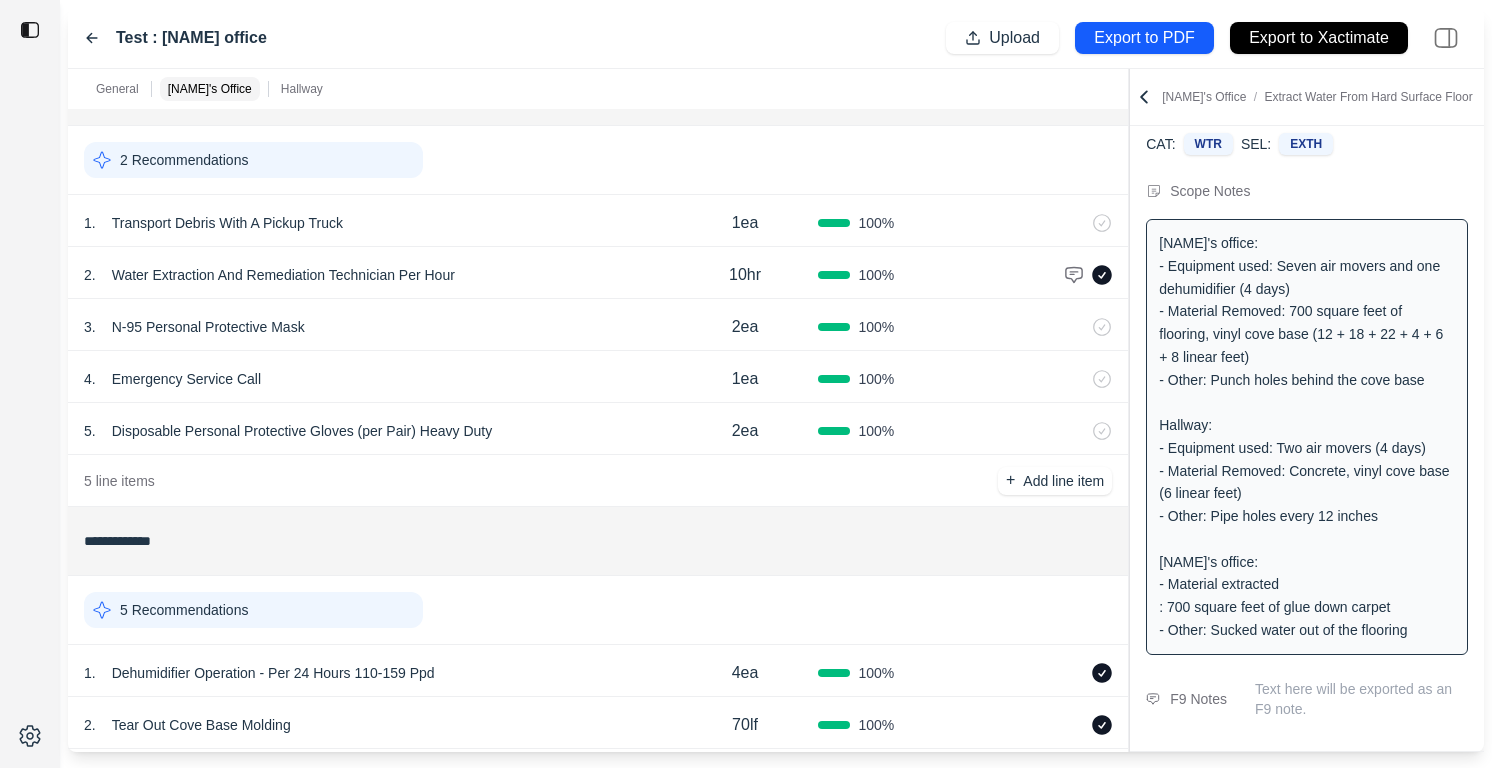 scroll, scrollTop: 0, scrollLeft: 0, axis: both 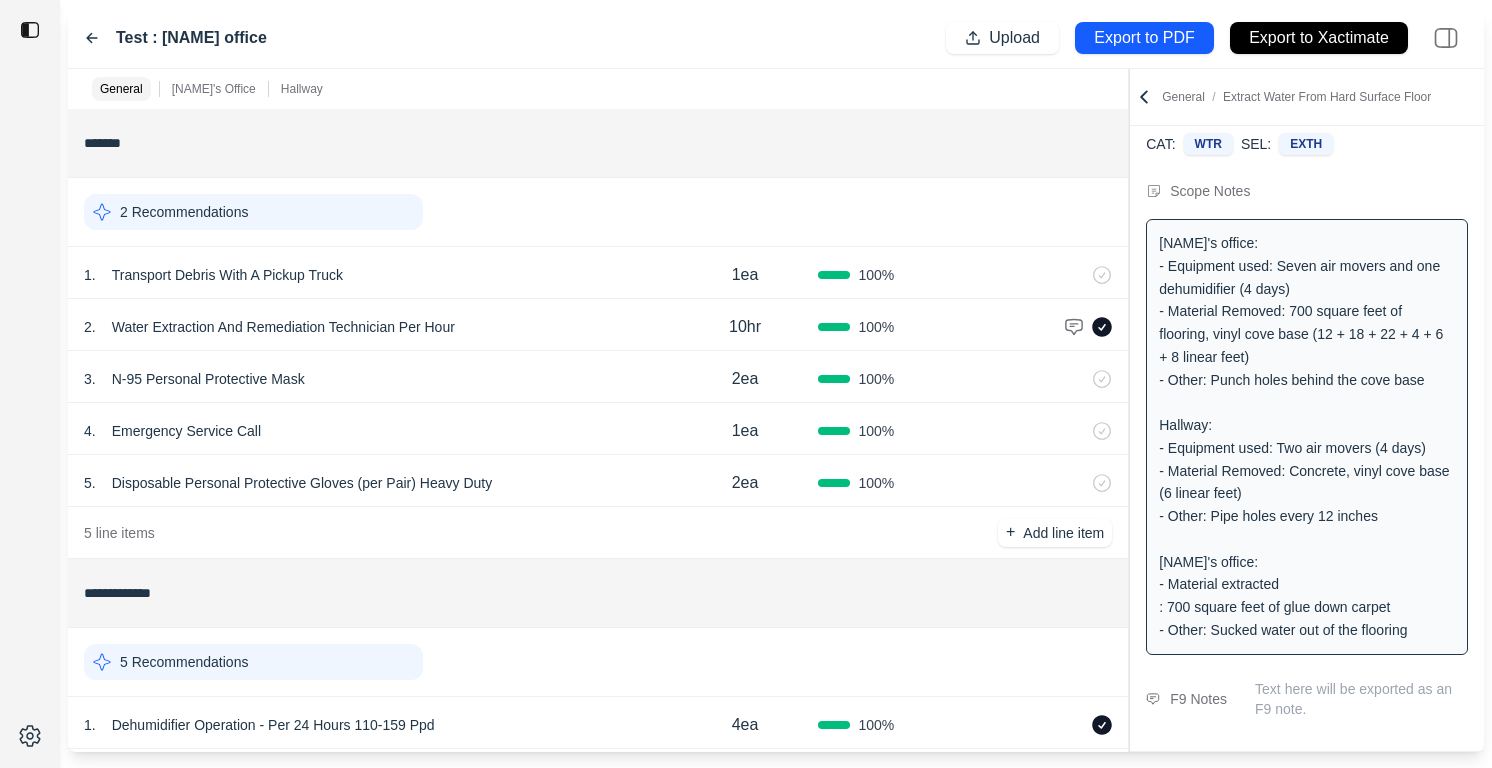 click on "5   Recommendations" at bounding box center (253, 662) 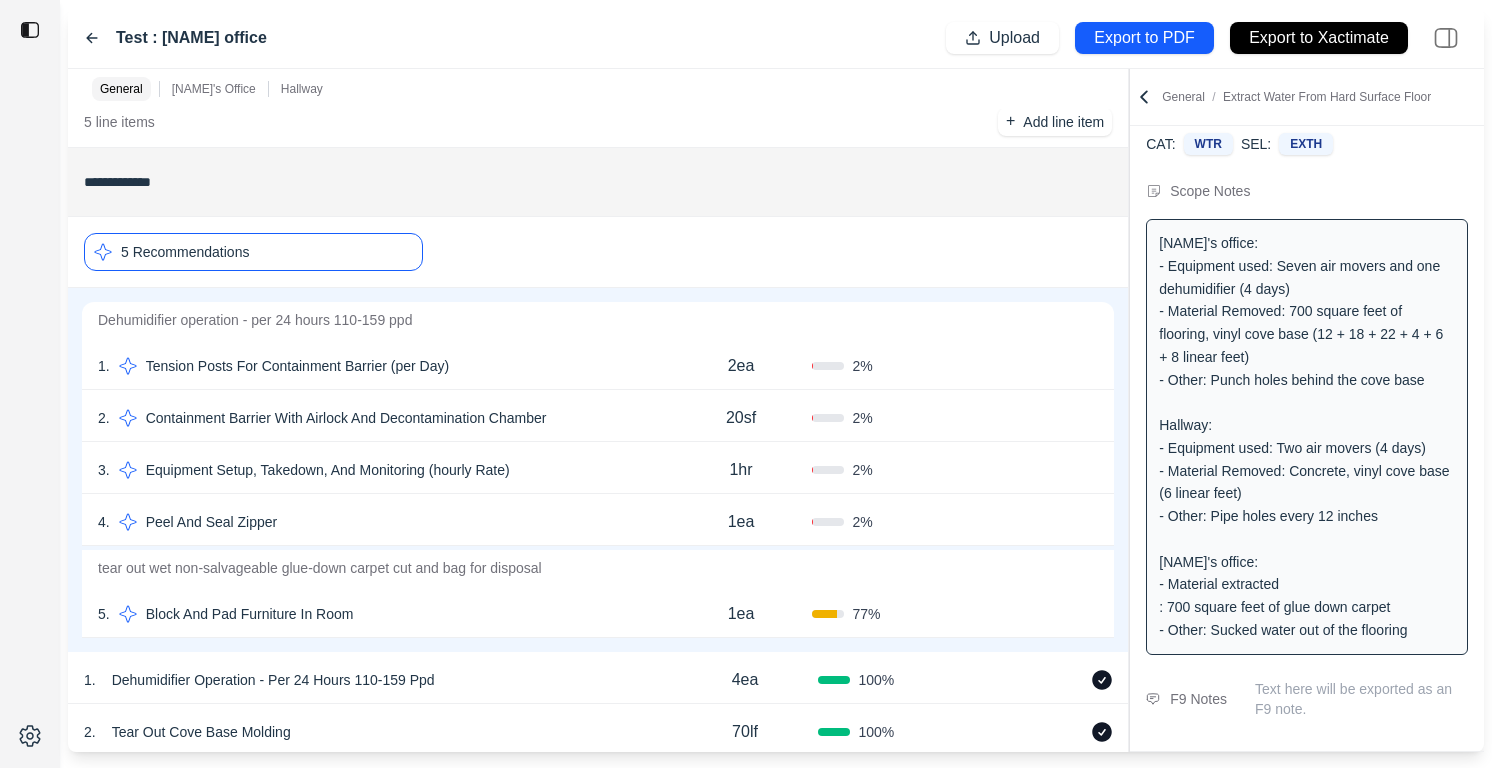 scroll, scrollTop: 340, scrollLeft: 0, axis: vertical 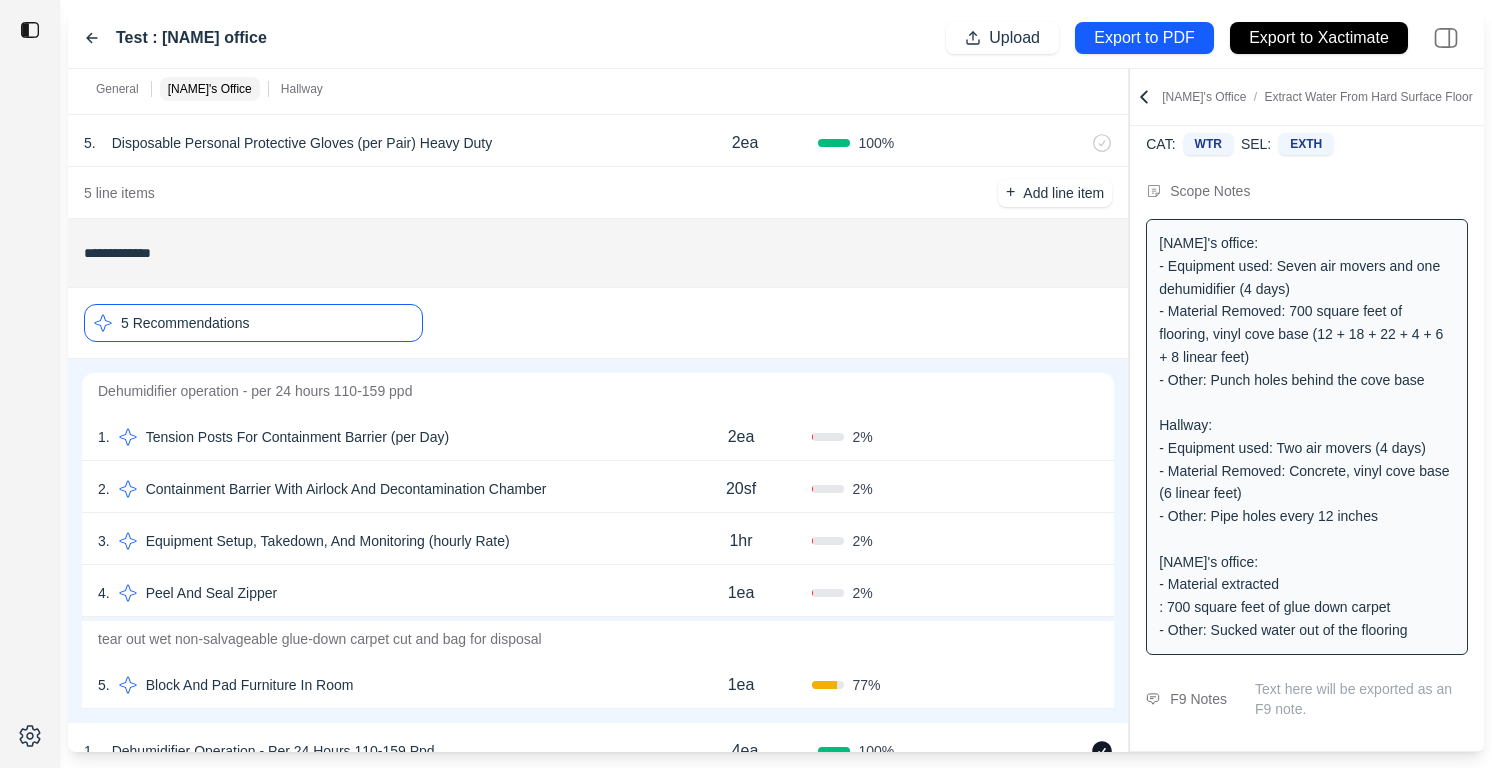 click on "5   Recommendations" at bounding box center (253, 323) 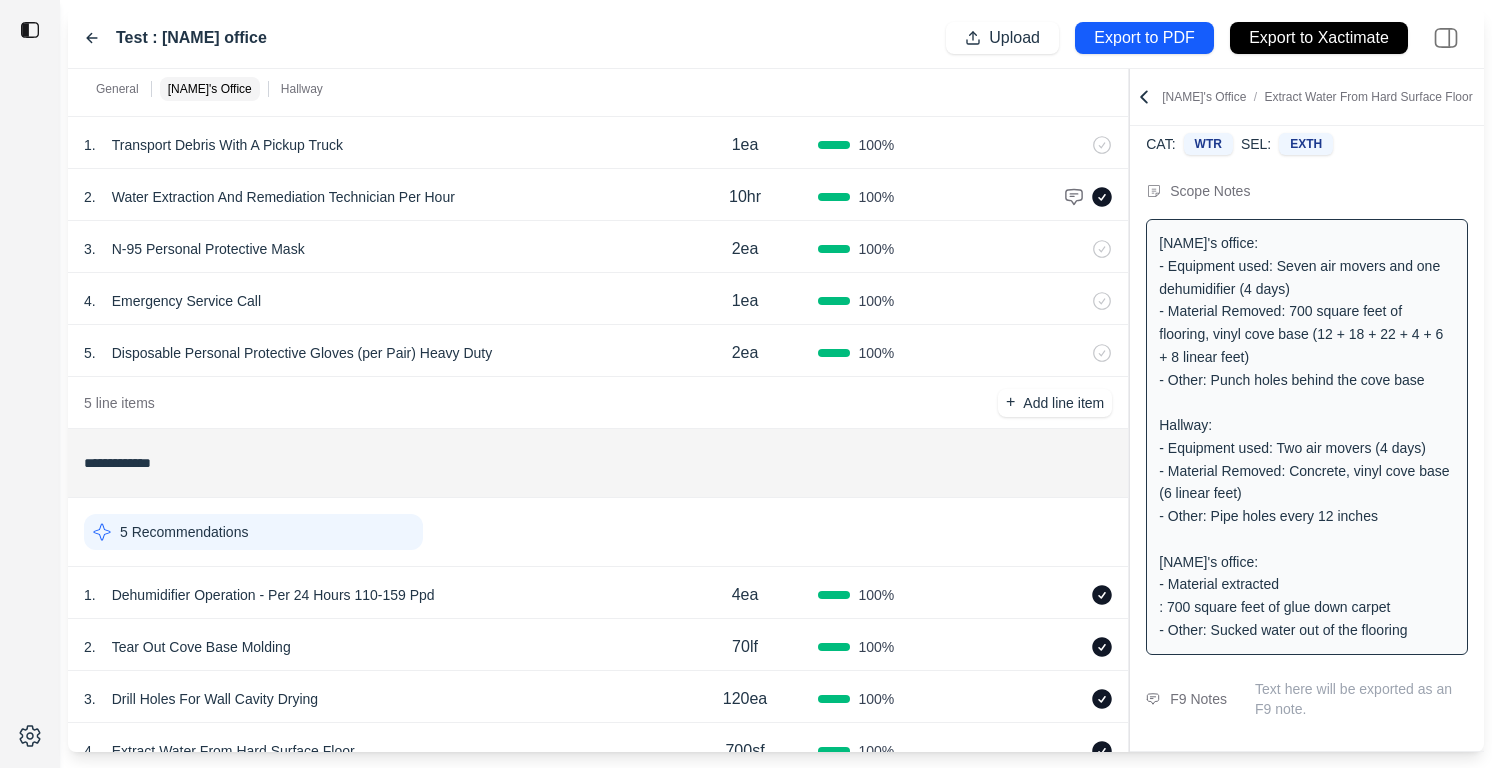 scroll, scrollTop: 0, scrollLeft: 0, axis: both 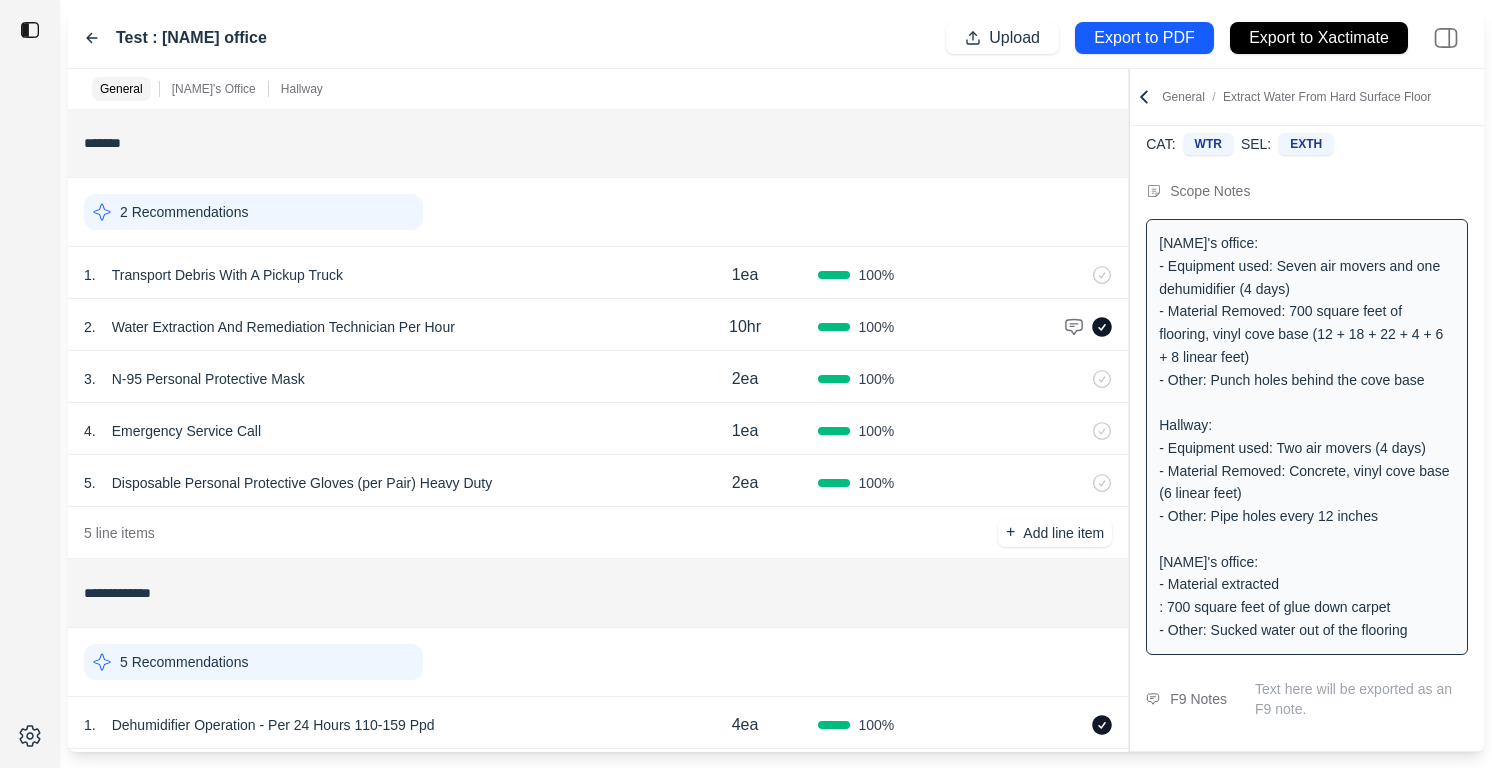 click on "5   Recommendations" at bounding box center (253, 662) 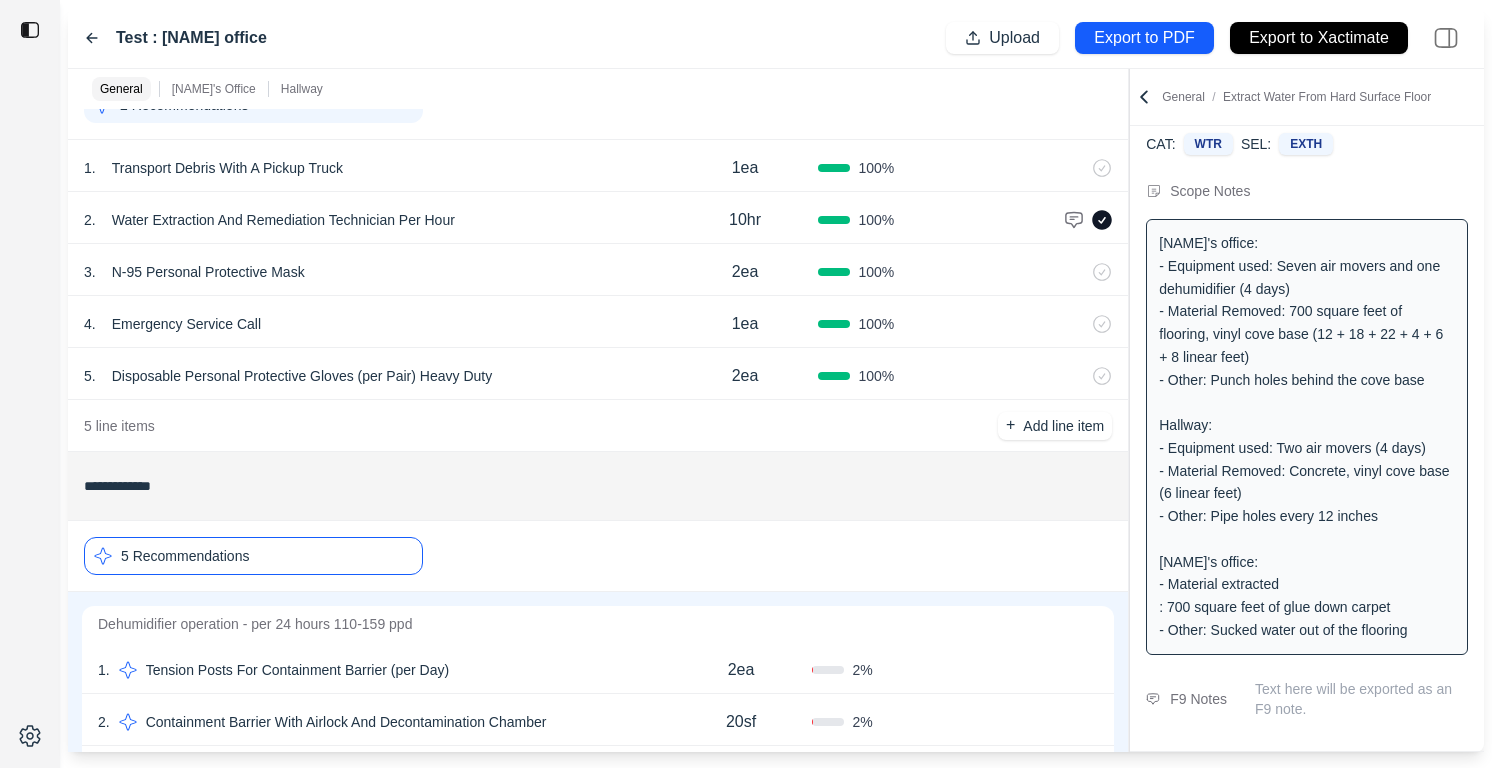 scroll, scrollTop: 285, scrollLeft: 0, axis: vertical 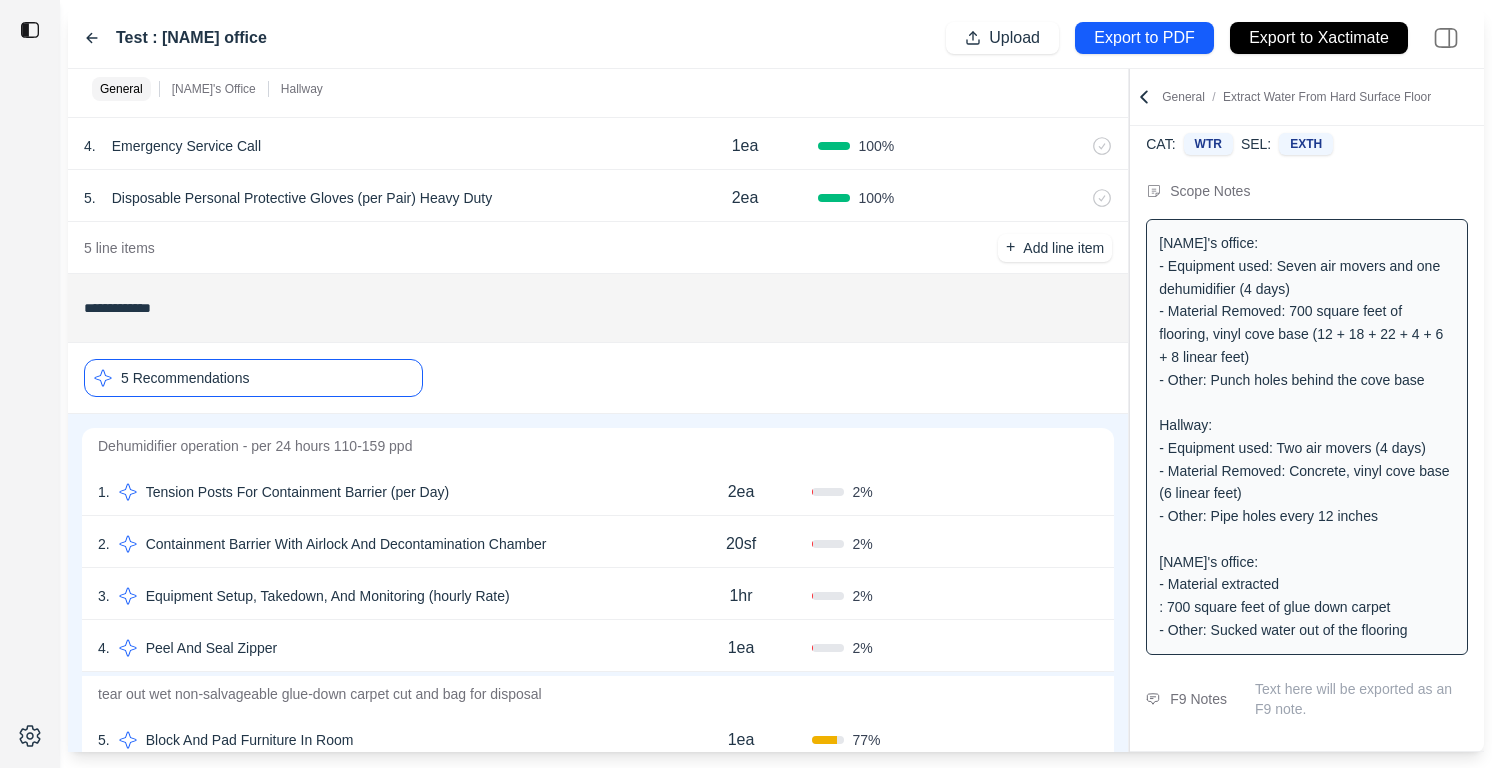 click on "1 . Tension Posts For Containment Barrier (per Day) 2ea 2 % Confirm" at bounding box center [598, 490] 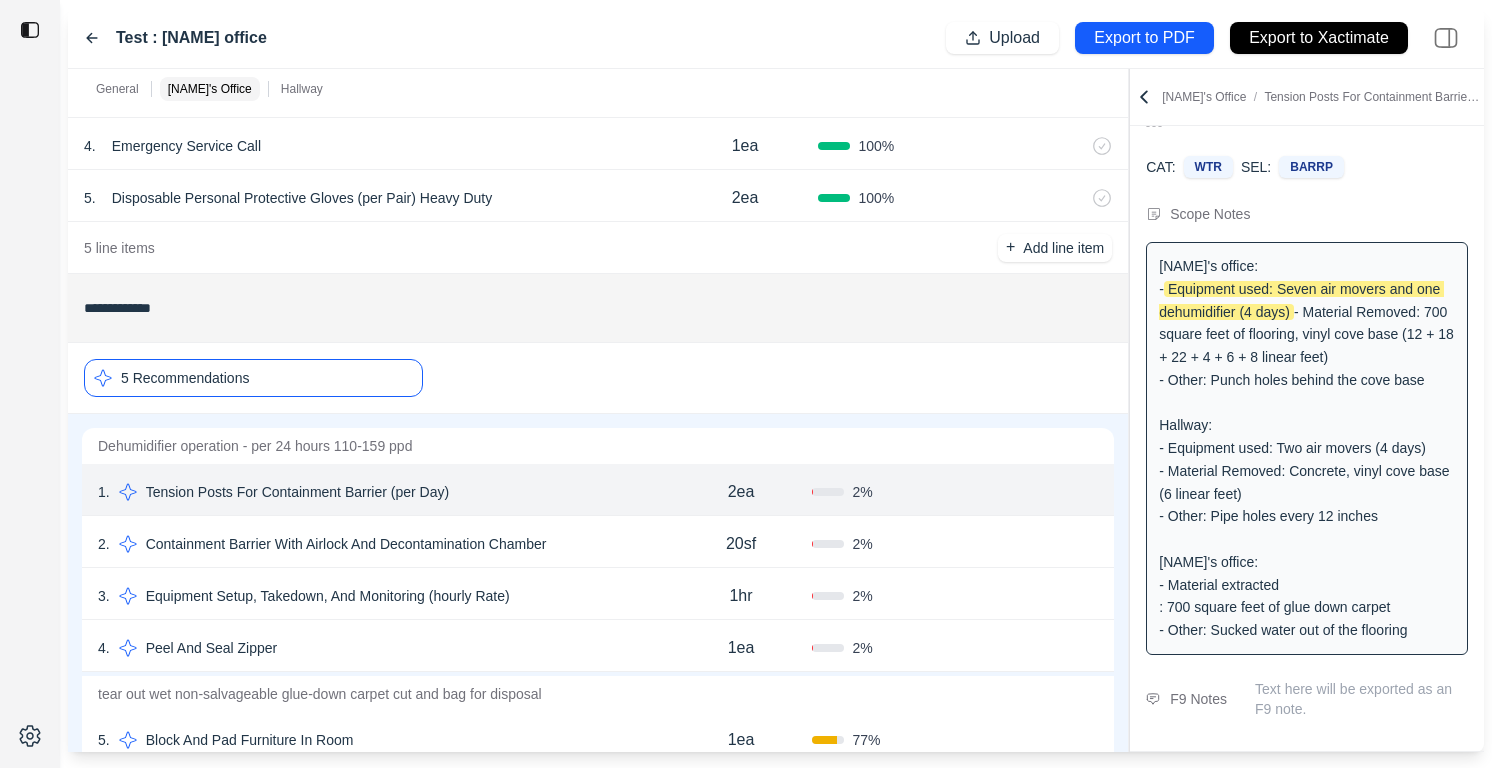 scroll, scrollTop: 0, scrollLeft: 0, axis: both 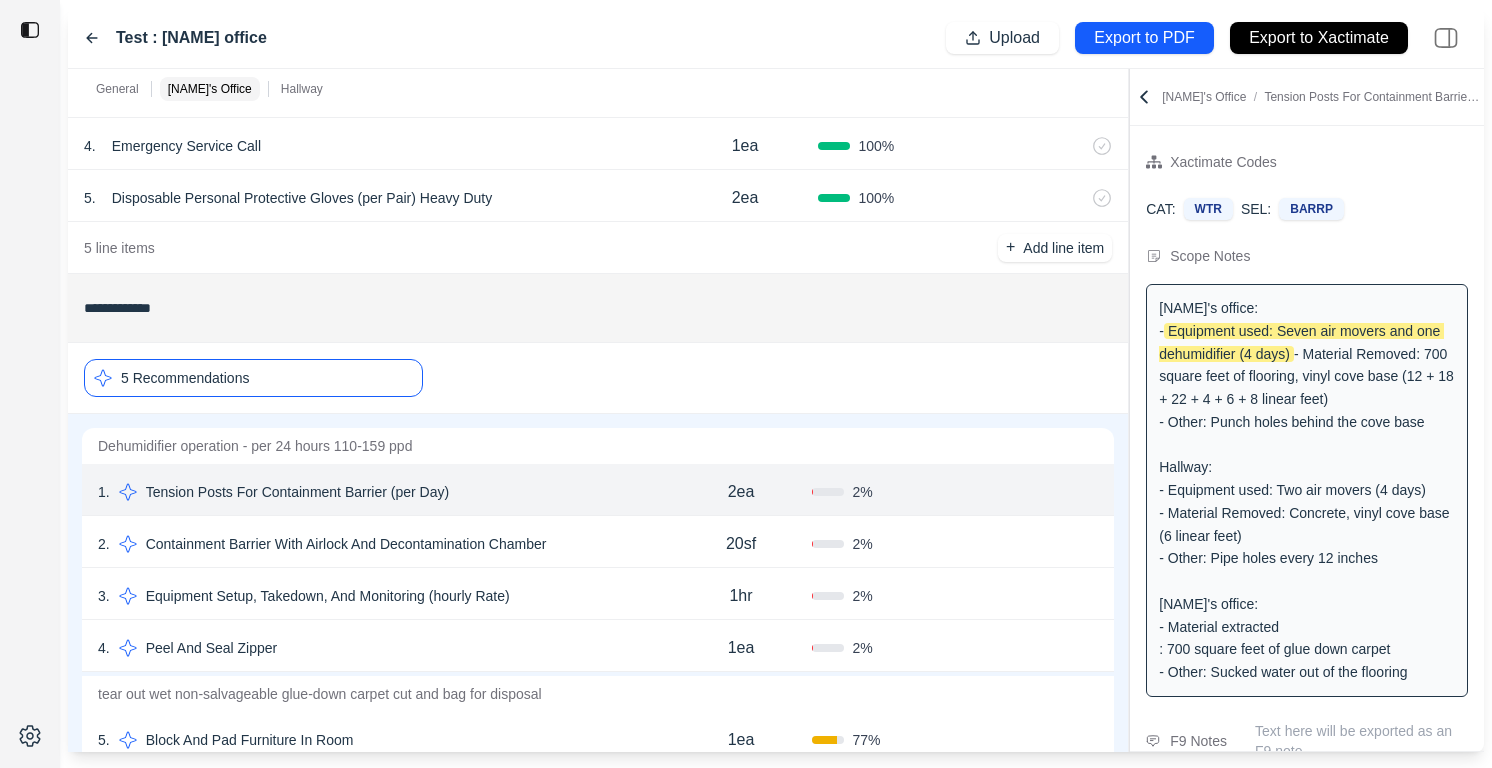 click on "5   Recommendations" at bounding box center (253, 378) 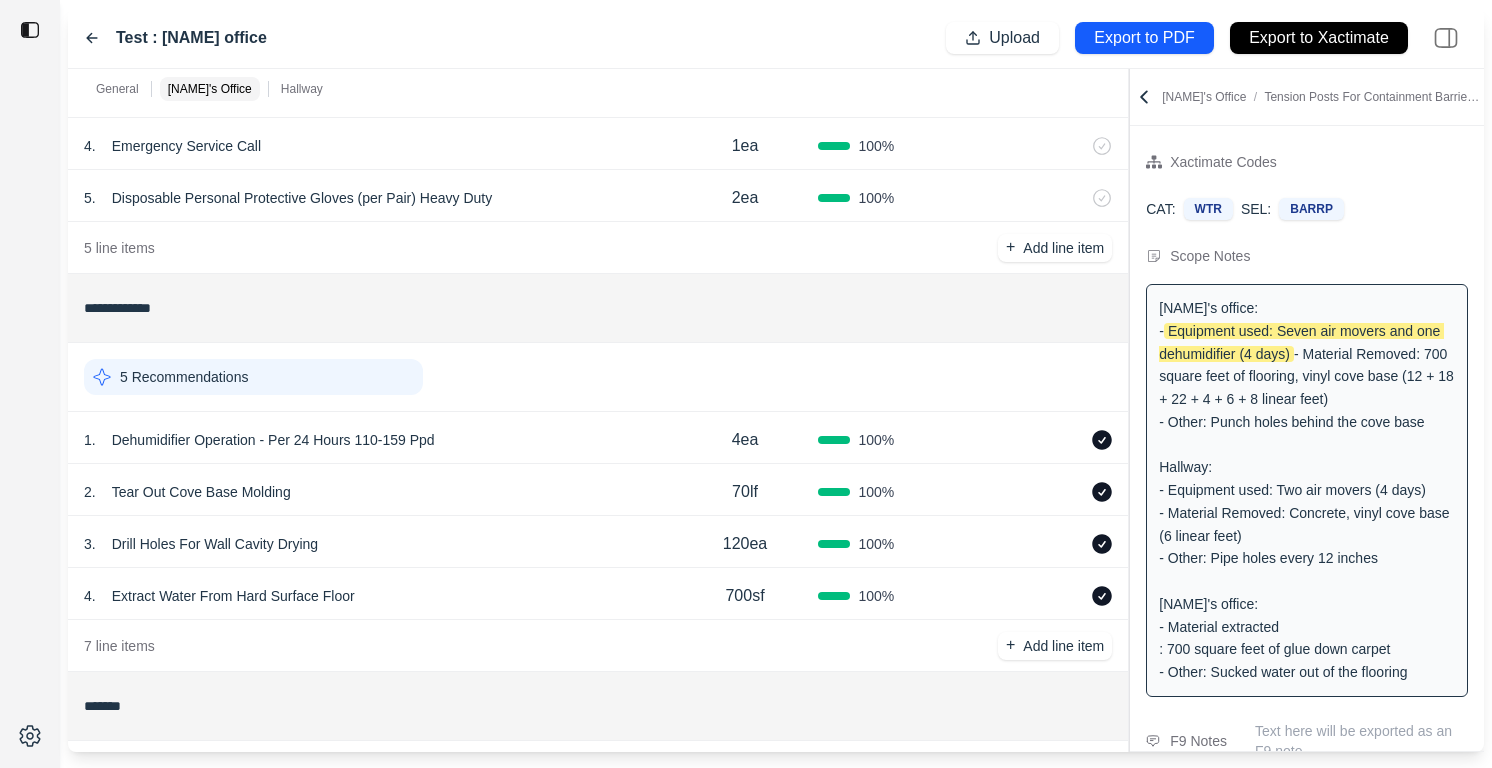 click on "5   Recommendations" at bounding box center (253, 377) 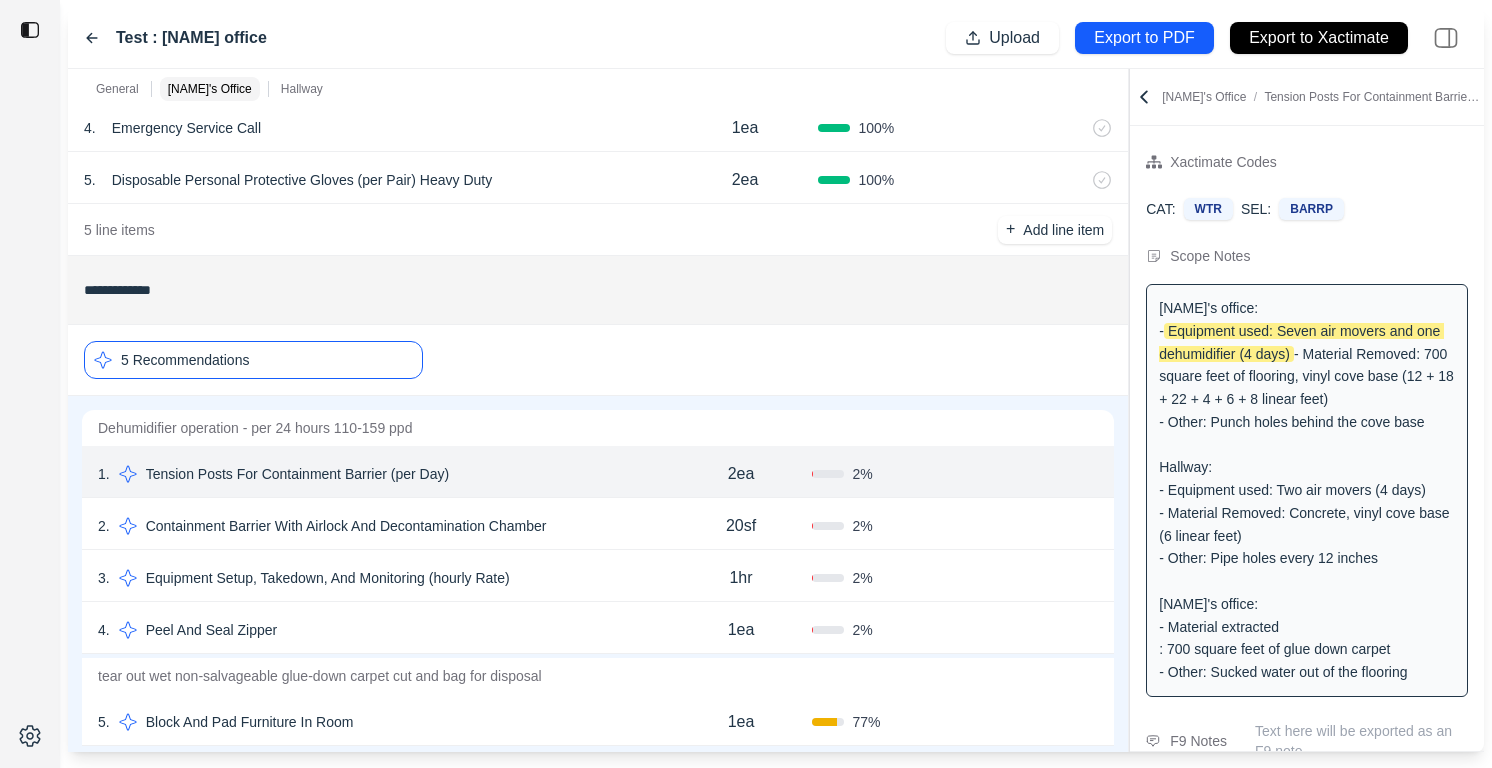 scroll, scrollTop: 304, scrollLeft: 0, axis: vertical 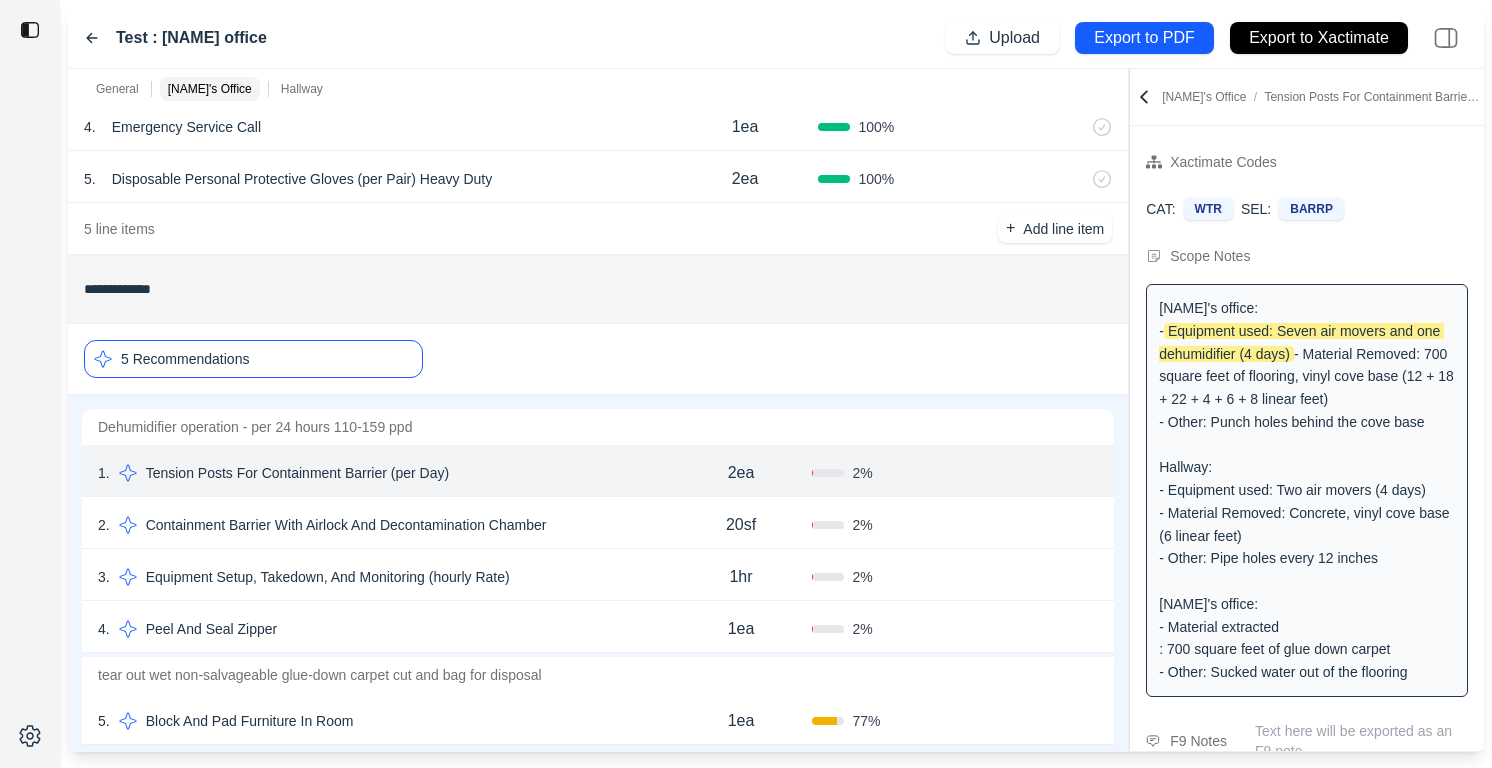 click on "5   Recommendations" at bounding box center (598, 359) 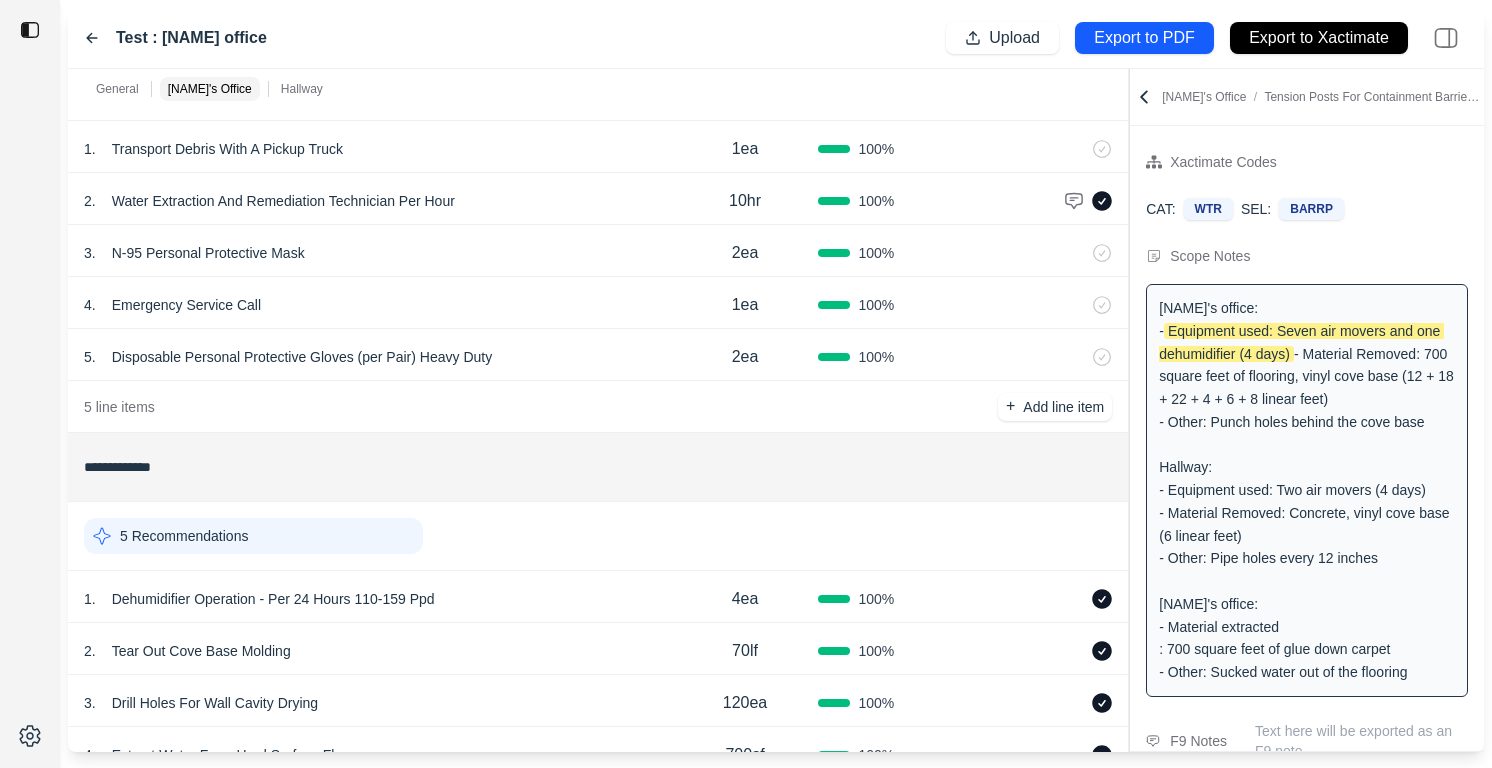 scroll, scrollTop: 0, scrollLeft: 0, axis: both 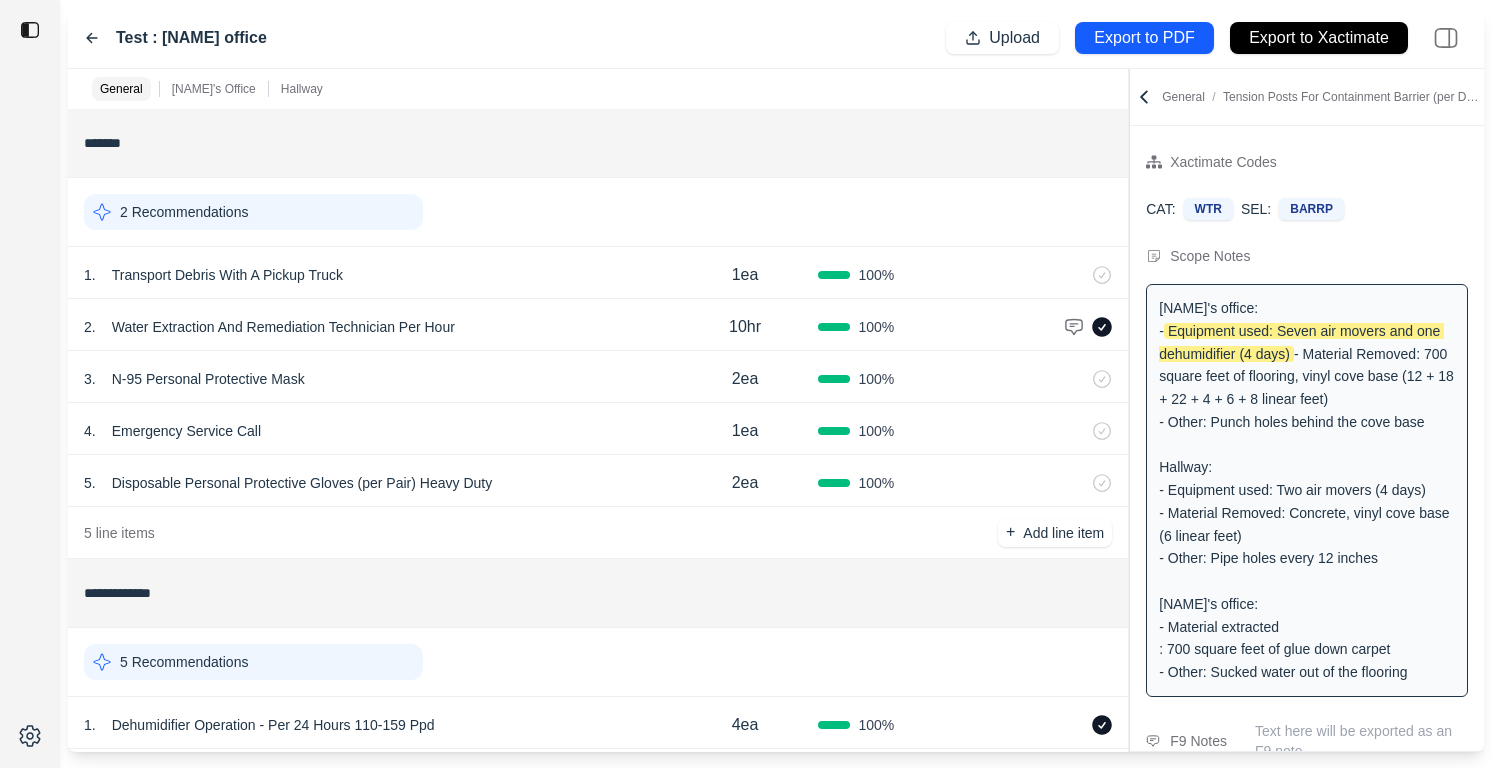 click at bounding box center (1074, 327) 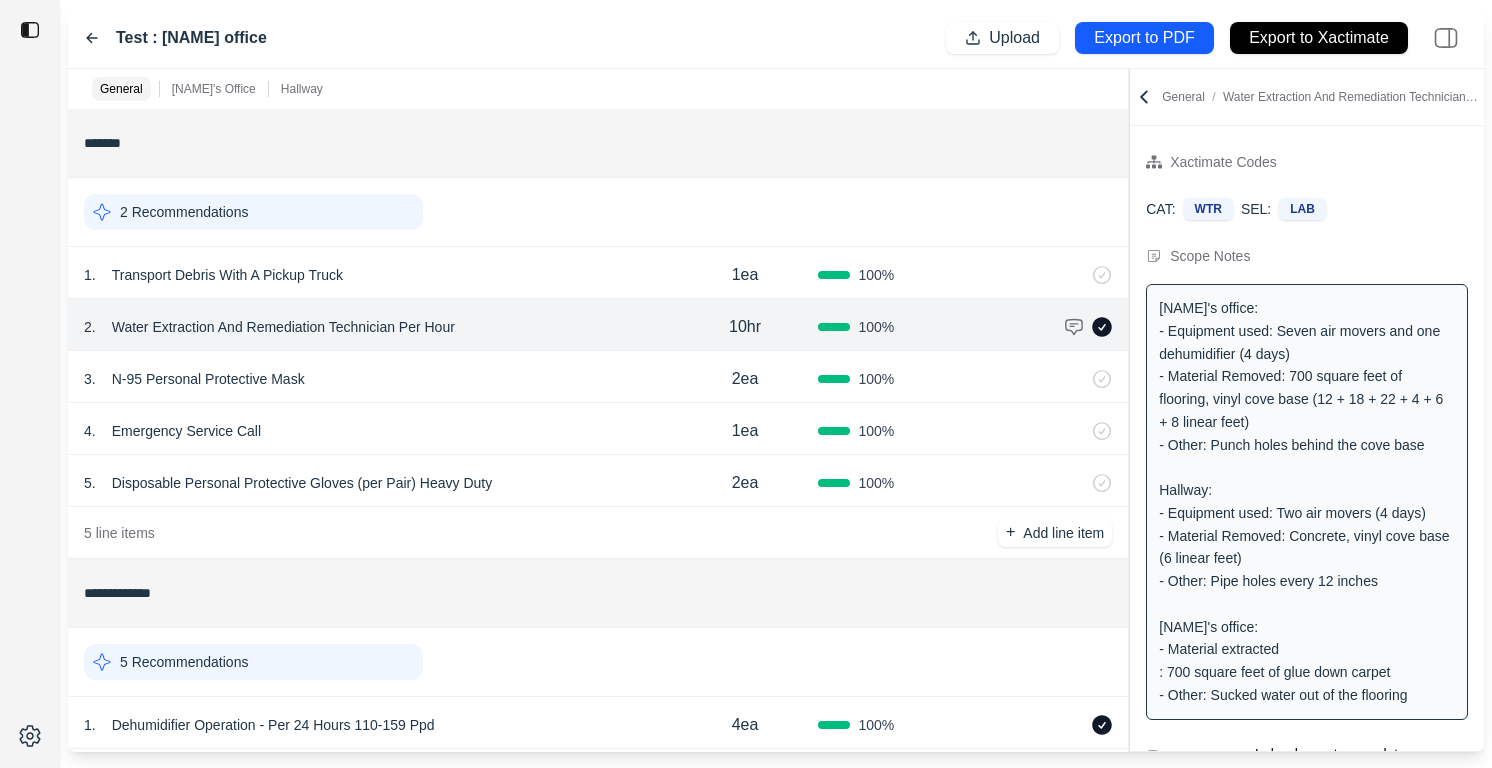 click at bounding box center (1074, 327) 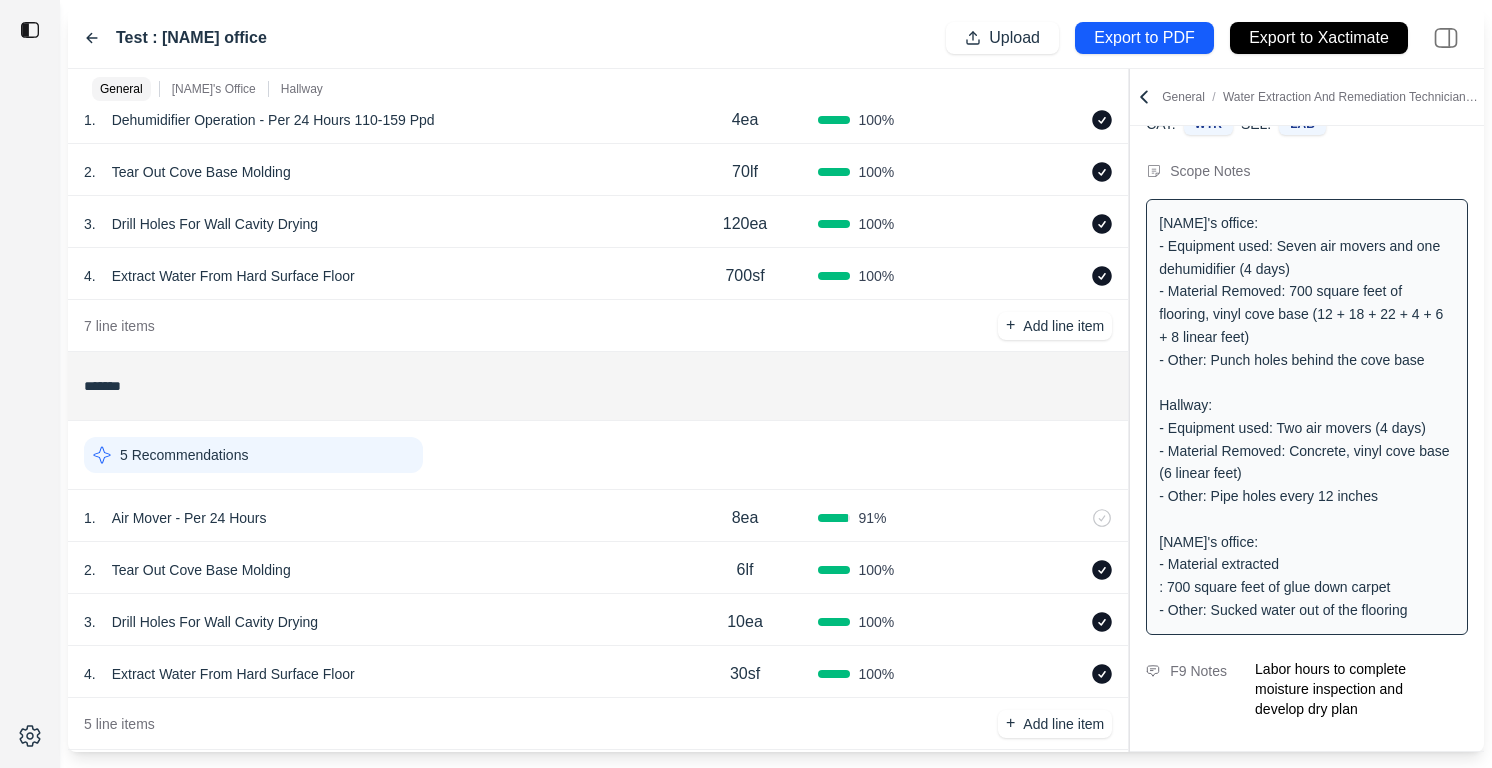scroll, scrollTop: 635, scrollLeft: 0, axis: vertical 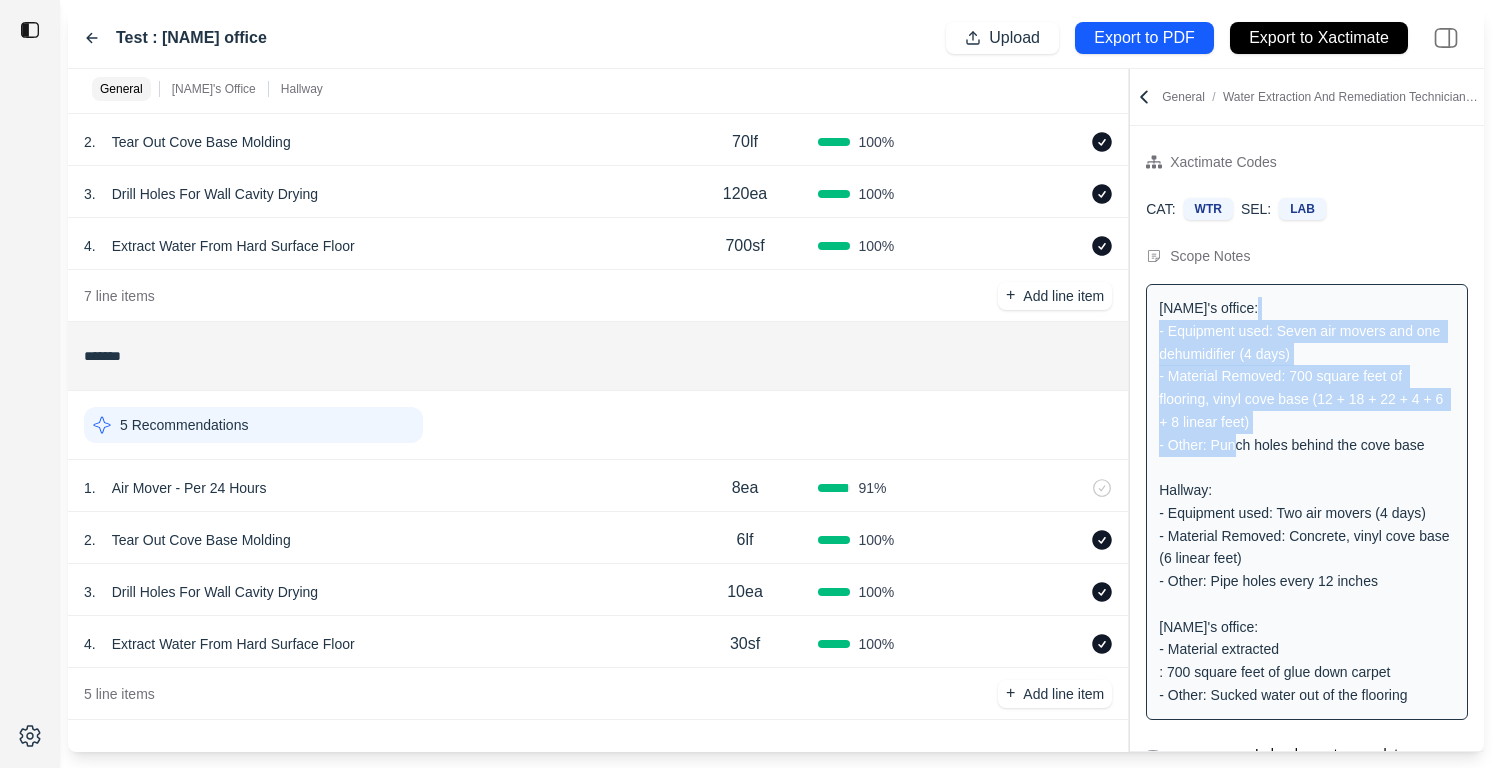 drag, startPoint x: 1164, startPoint y: 328, endPoint x: 1247, endPoint y: 454, distance: 150.88075 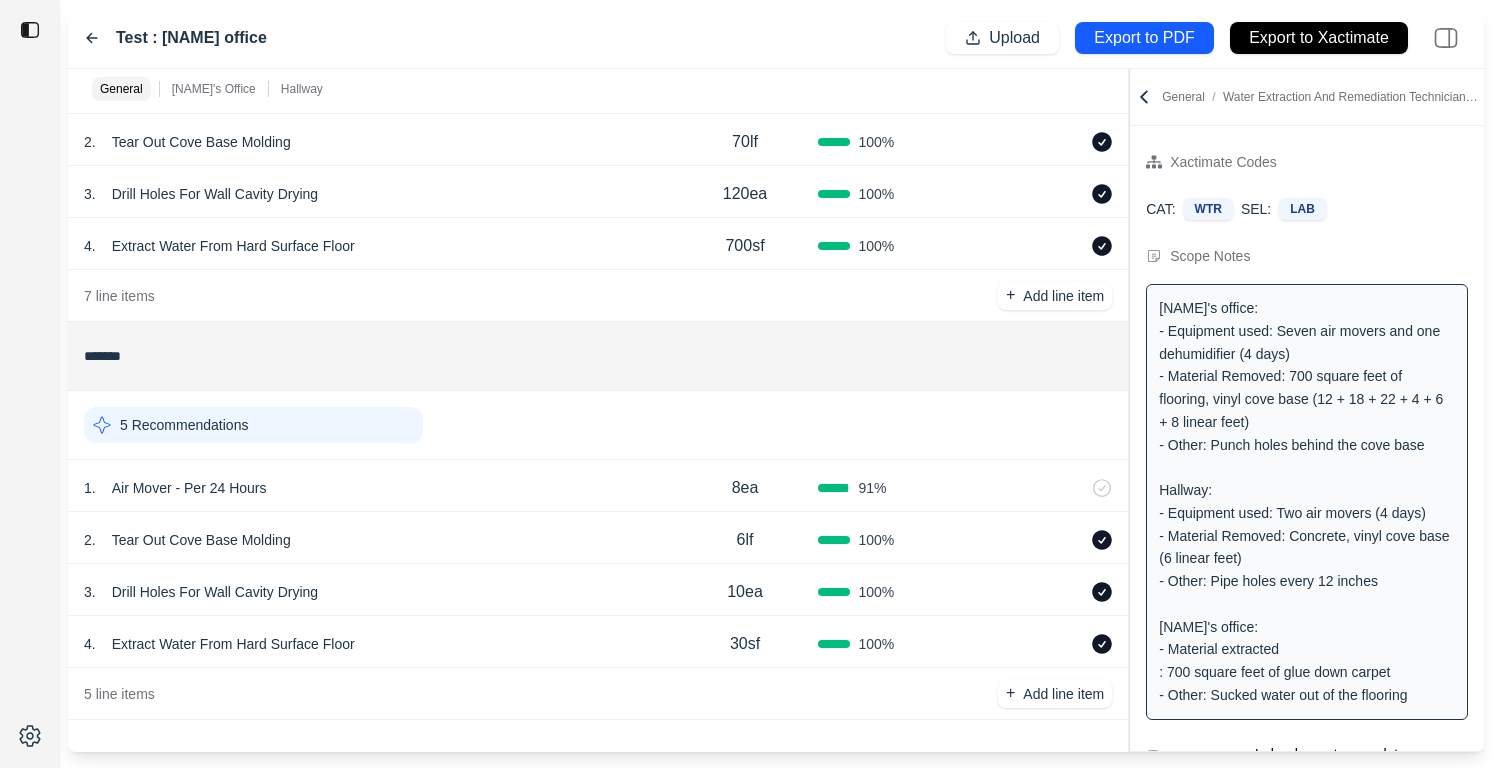 click on "7 line items + Add line item" at bounding box center [598, 296] 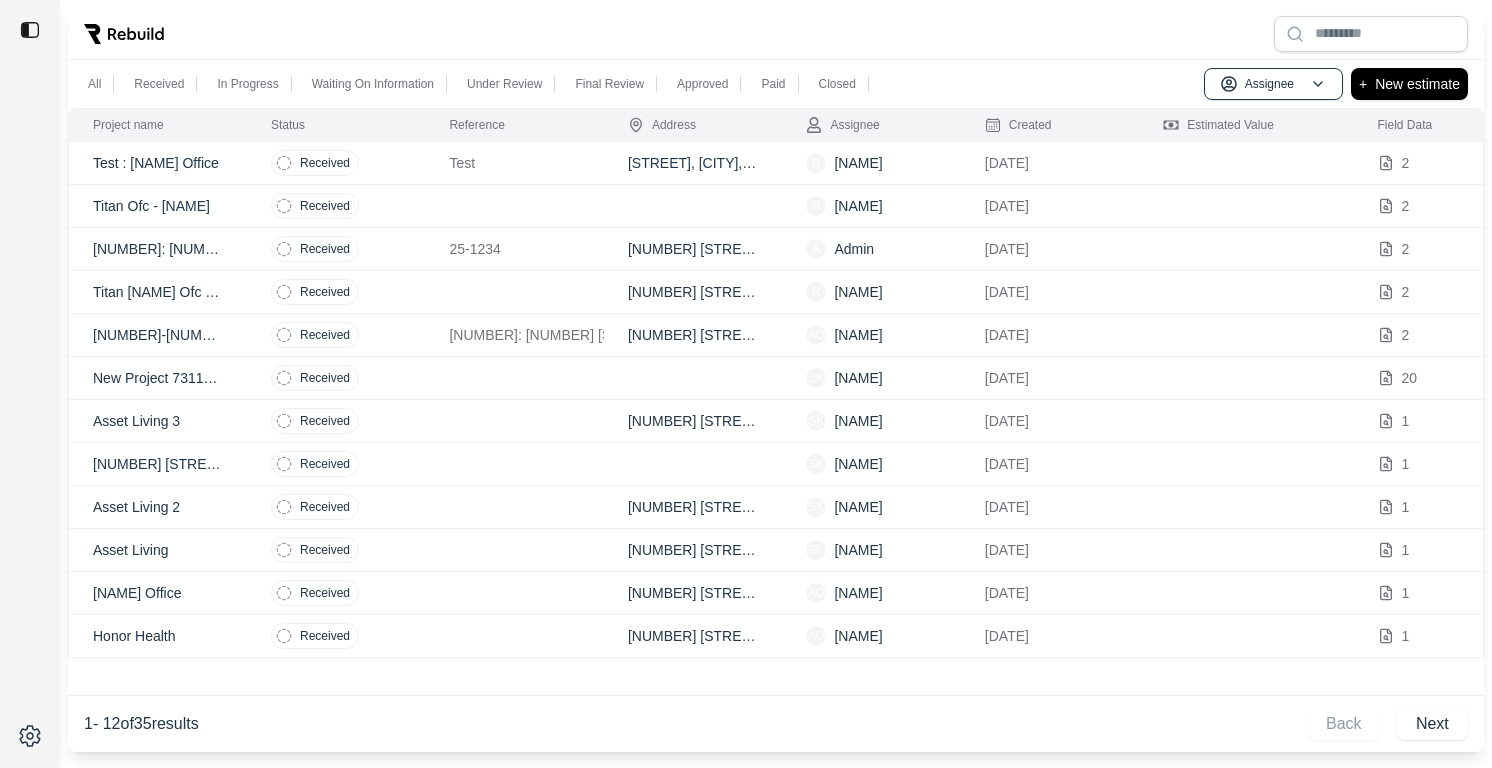 click on "Titan Ofc - [NAME]" at bounding box center (158, 206) 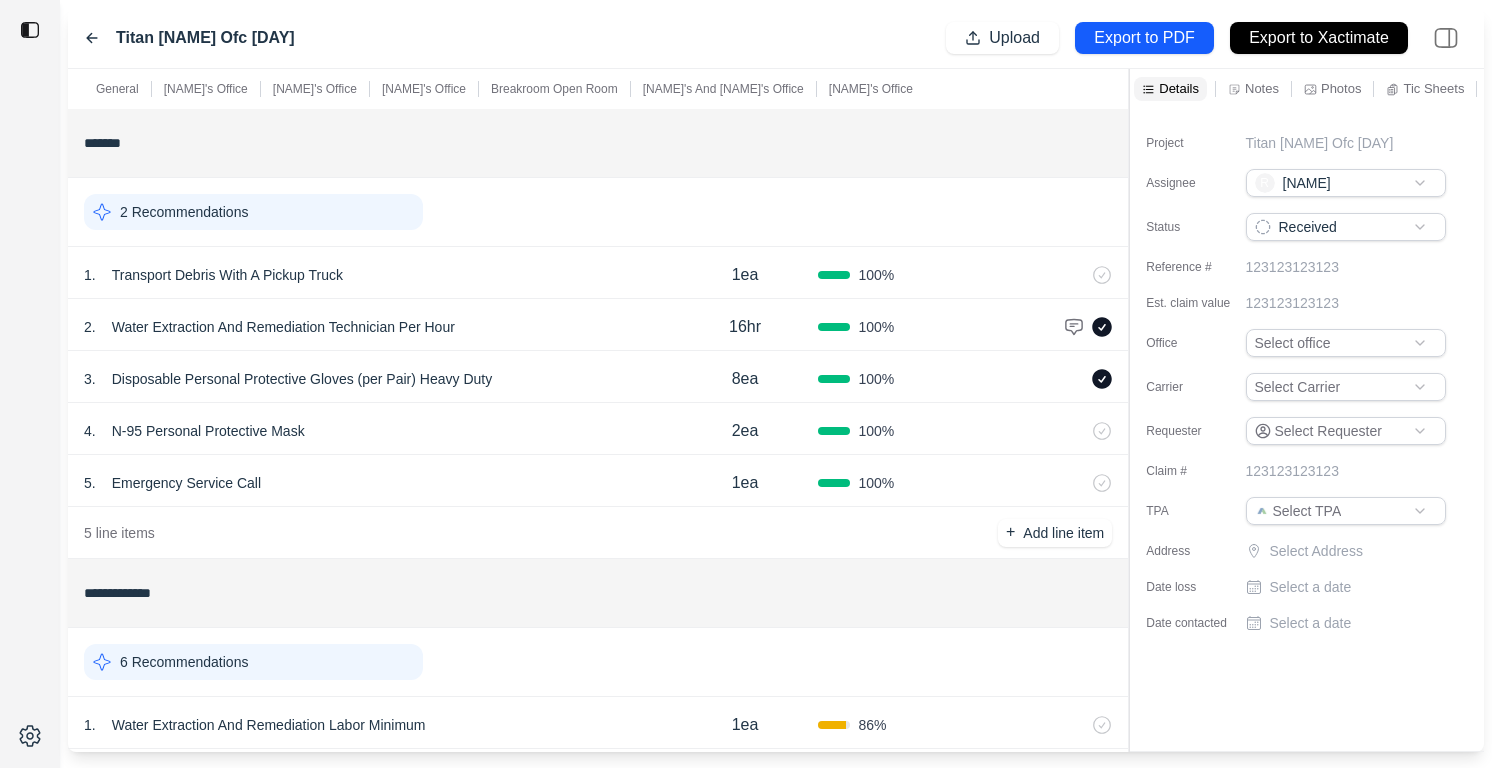click at bounding box center (1074, 327) 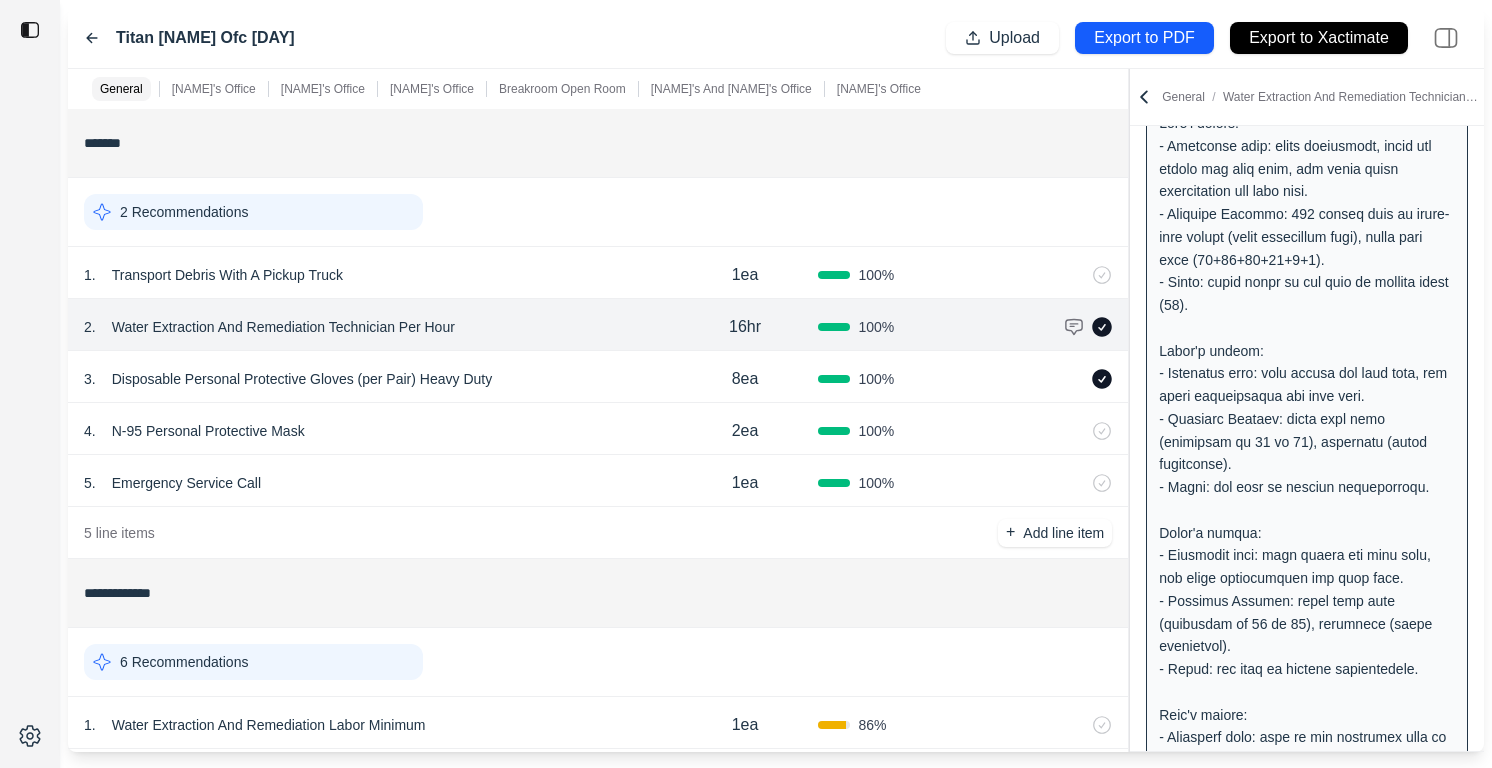 scroll, scrollTop: 0, scrollLeft: 0, axis: both 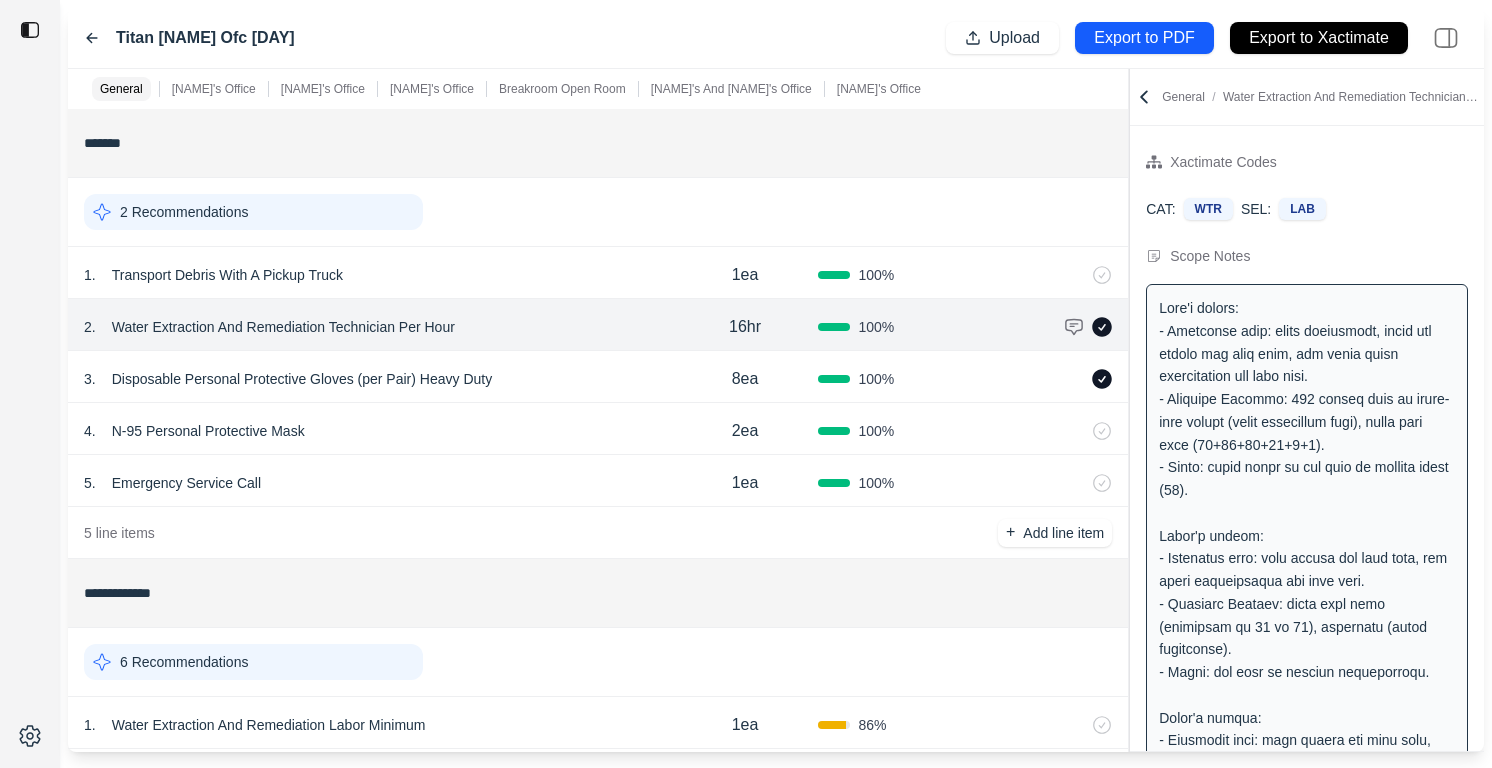 click 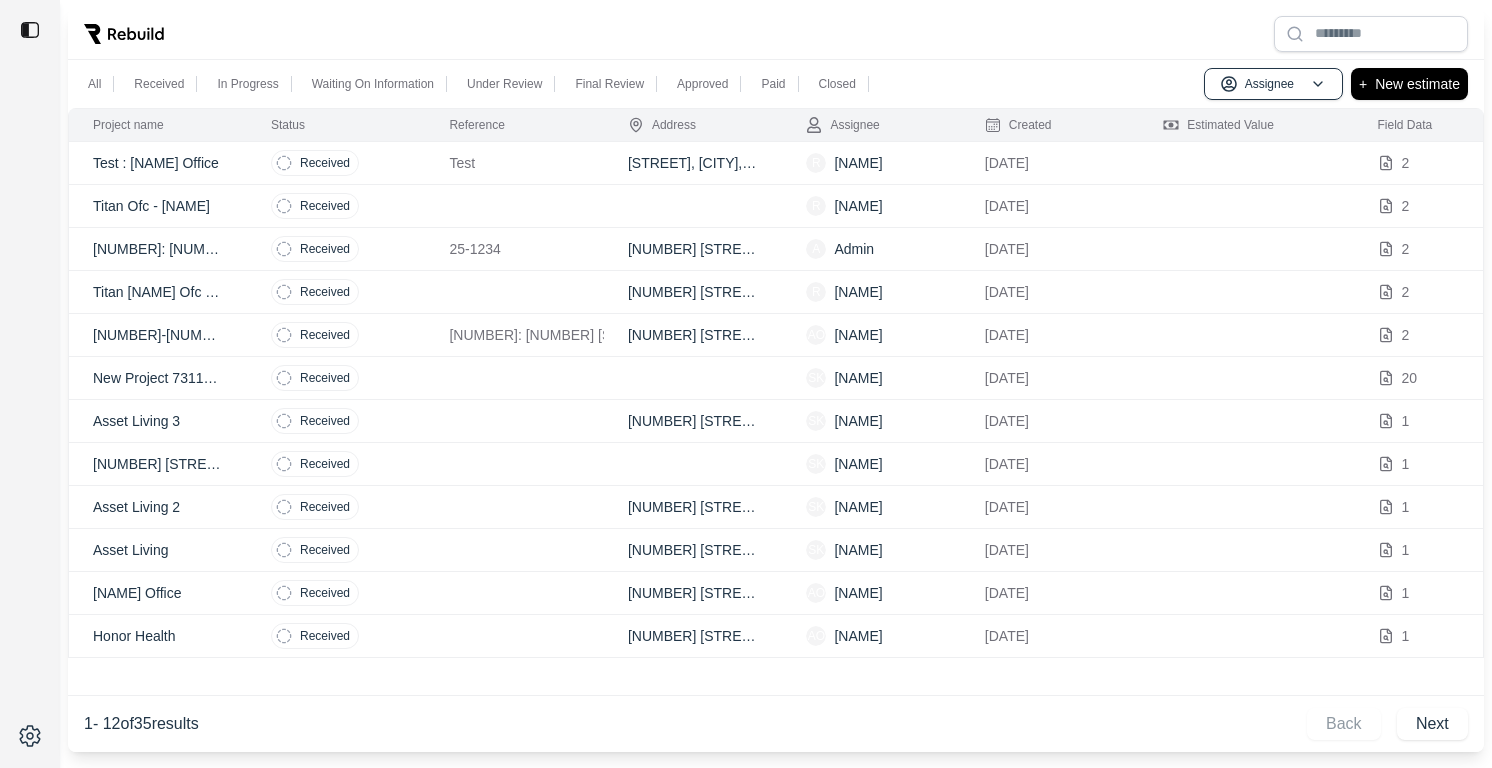 click at bounding box center [514, 206] 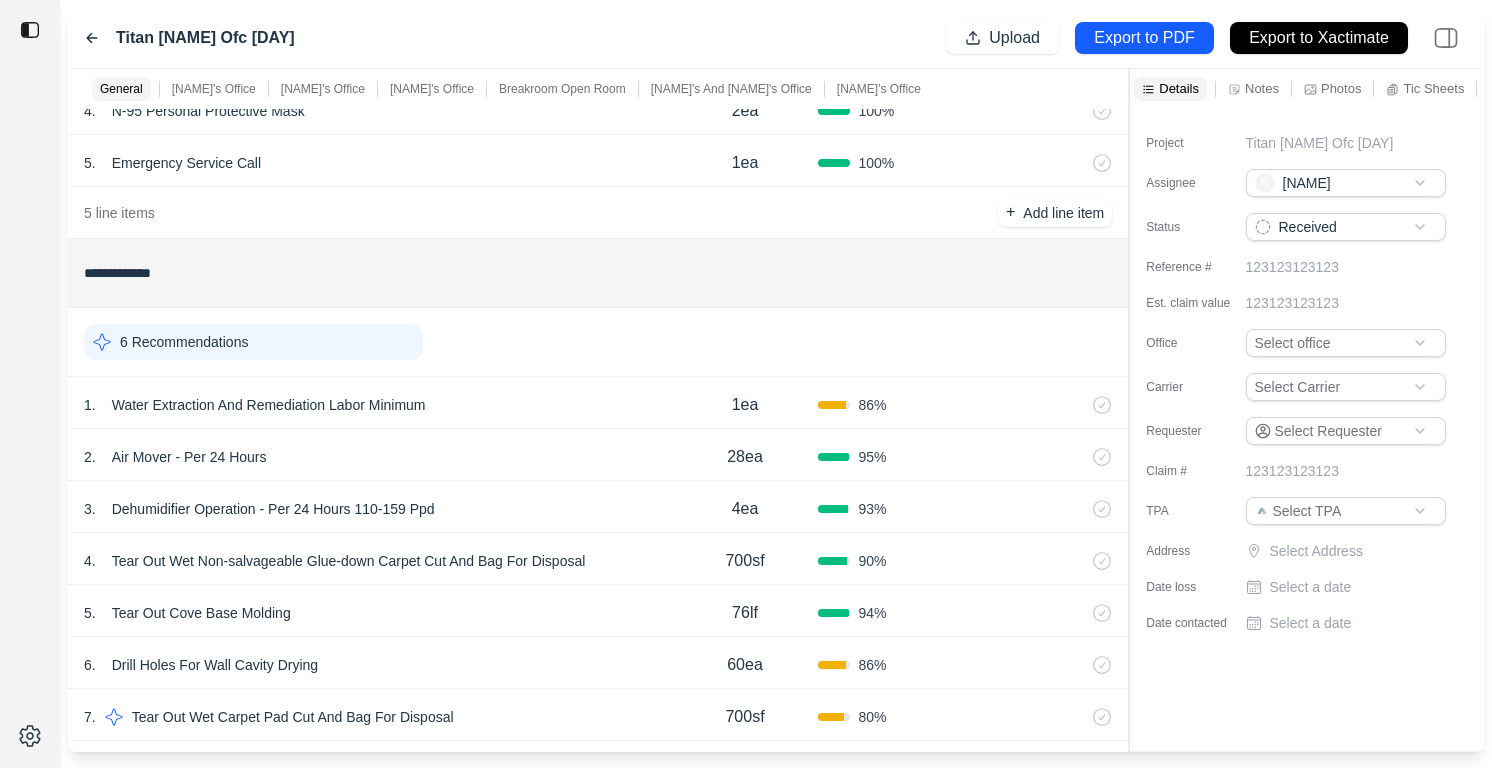scroll, scrollTop: 0, scrollLeft: 0, axis: both 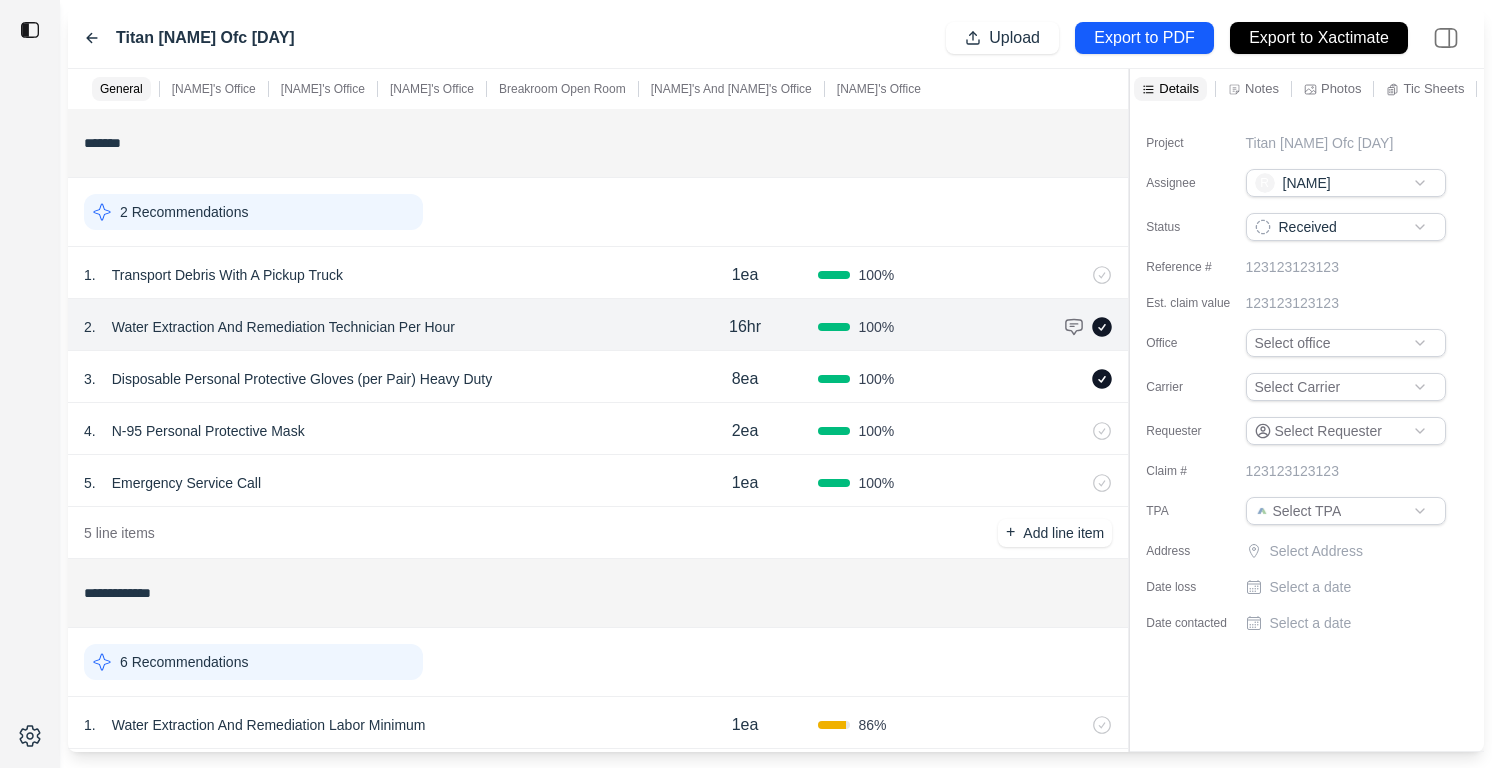 click 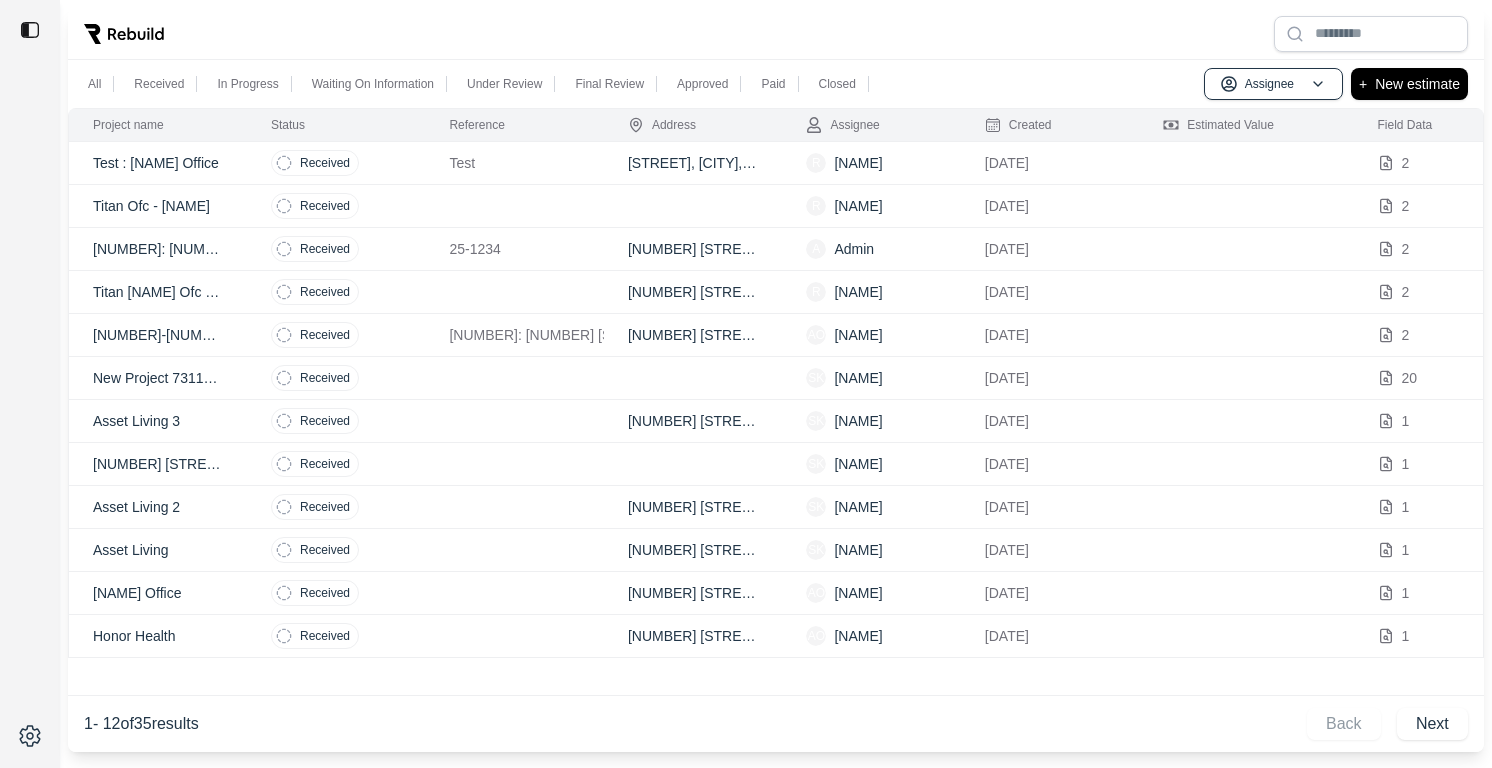 click on "Received" at bounding box center [336, 163] 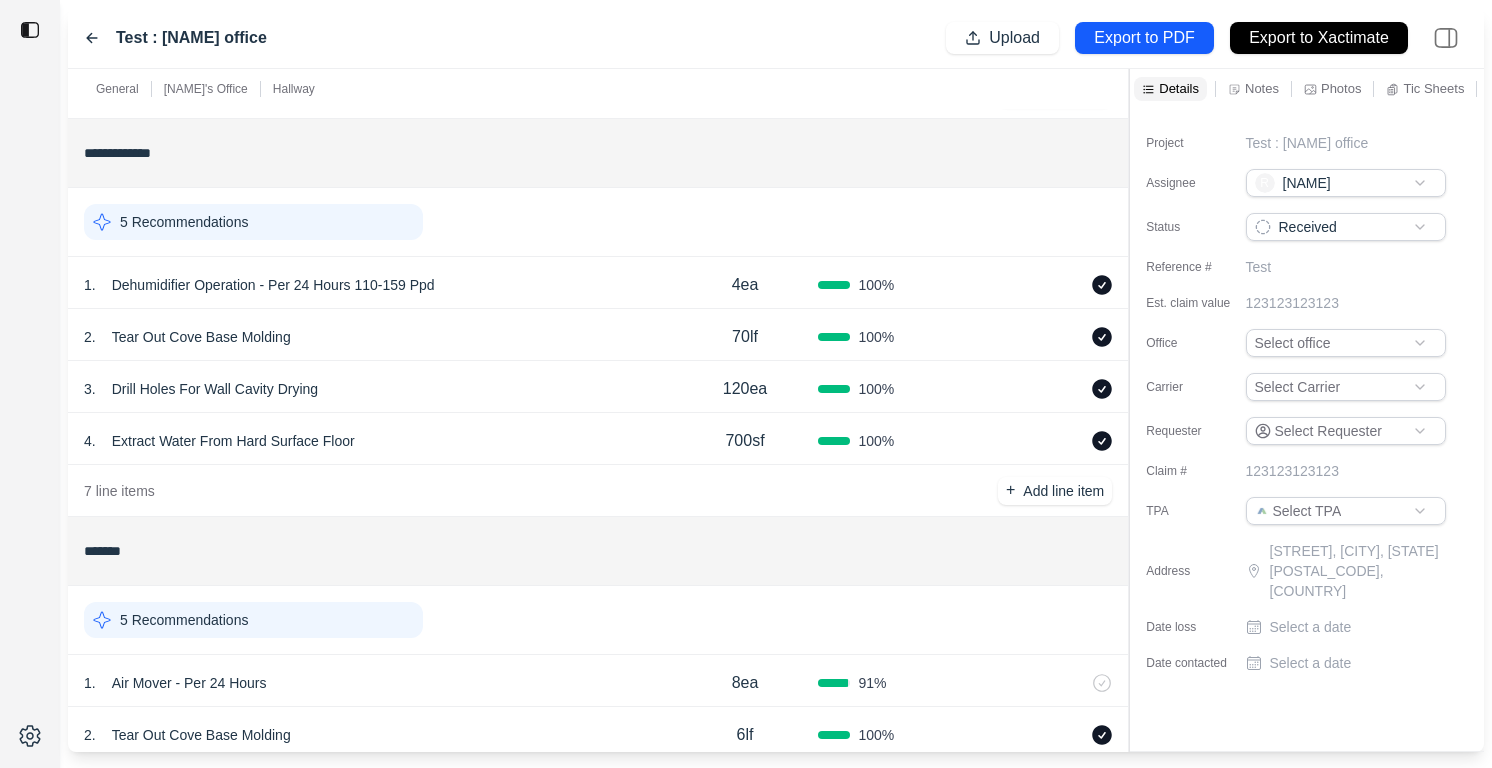 scroll, scrollTop: 437, scrollLeft: 0, axis: vertical 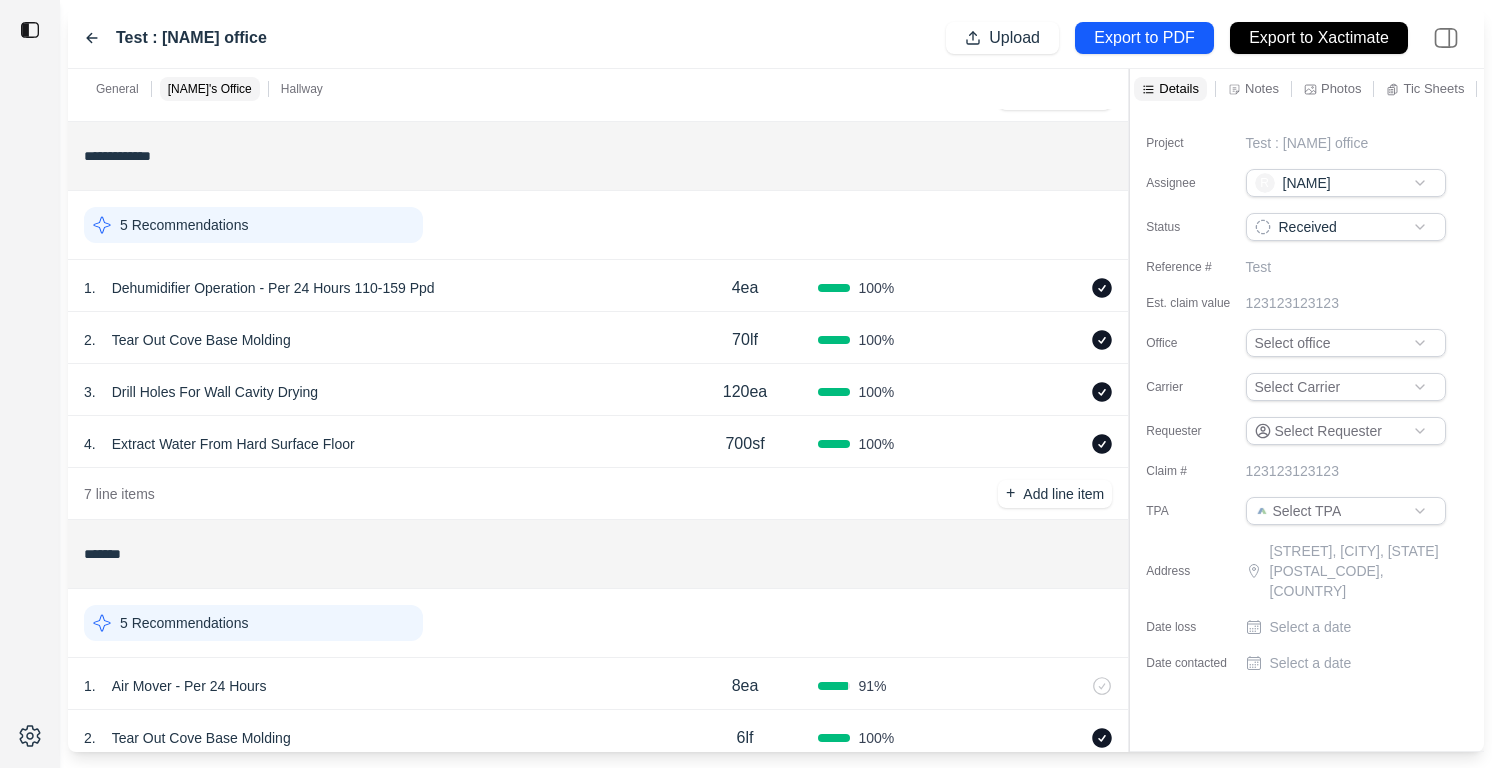 click on "4 . Extract Water From Hard Surface Floor" at bounding box center [378, 444] 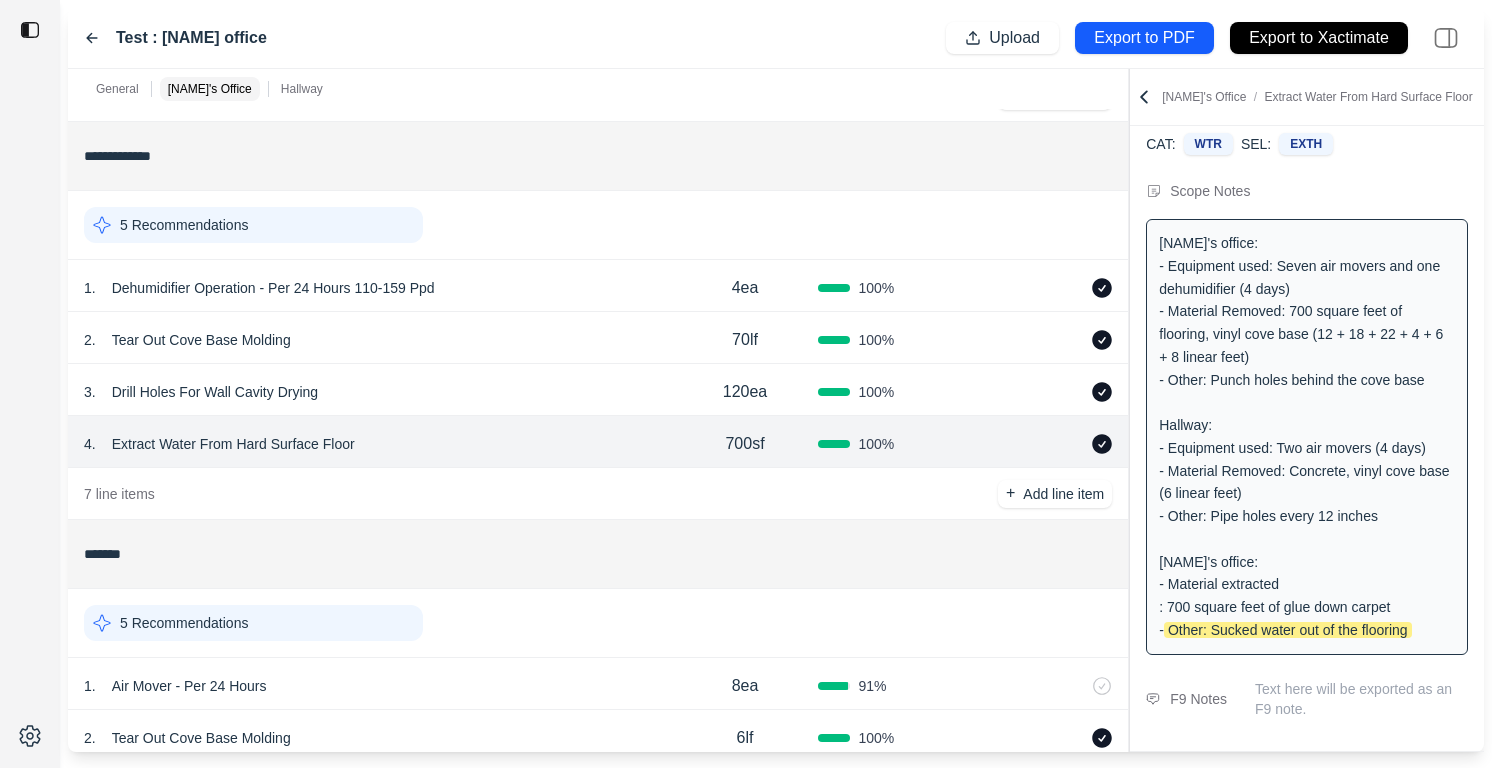 click on "3 . Drill Holes For Wall Cavity Drying  120ea 100 %" at bounding box center [598, 390] 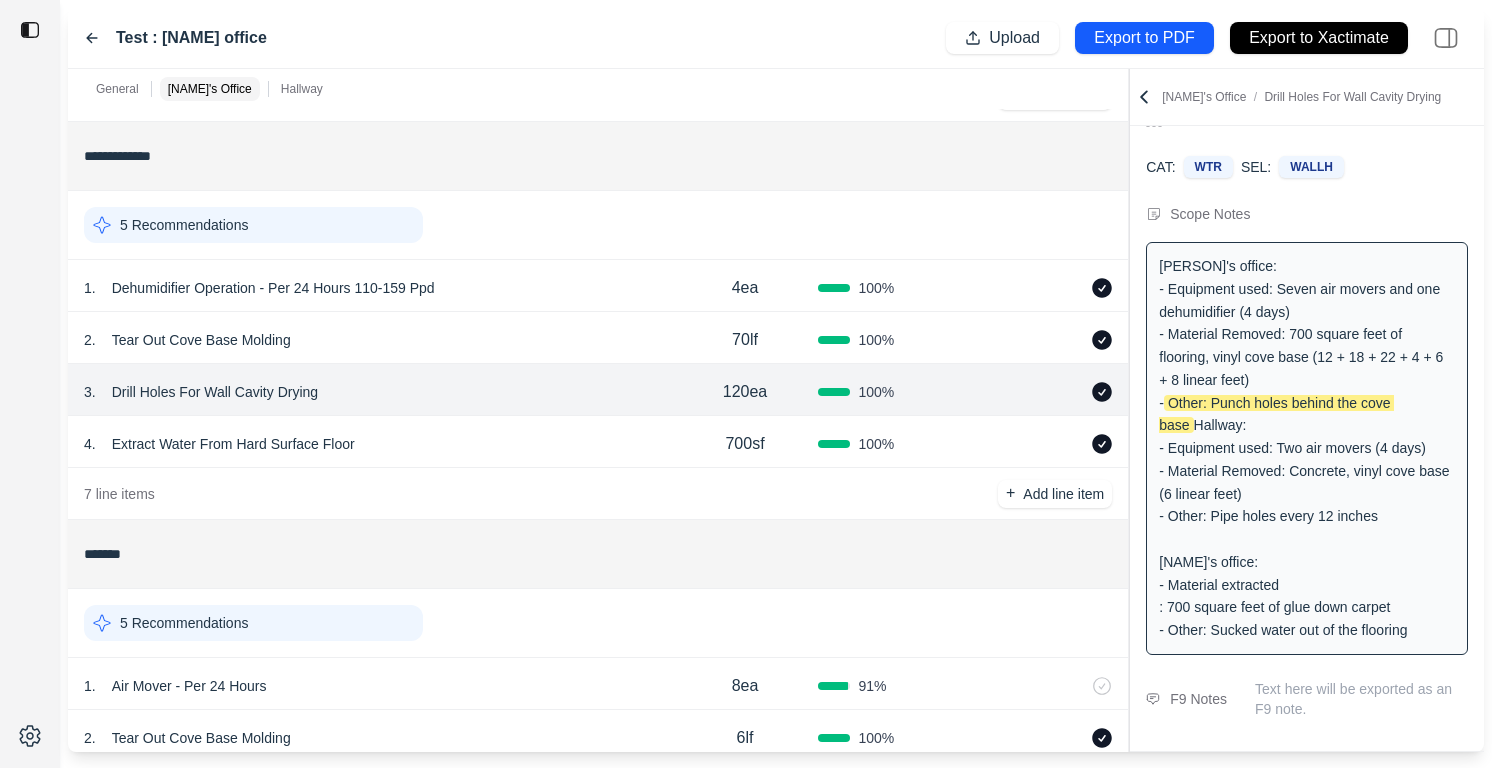 scroll, scrollTop: 6, scrollLeft: 0, axis: vertical 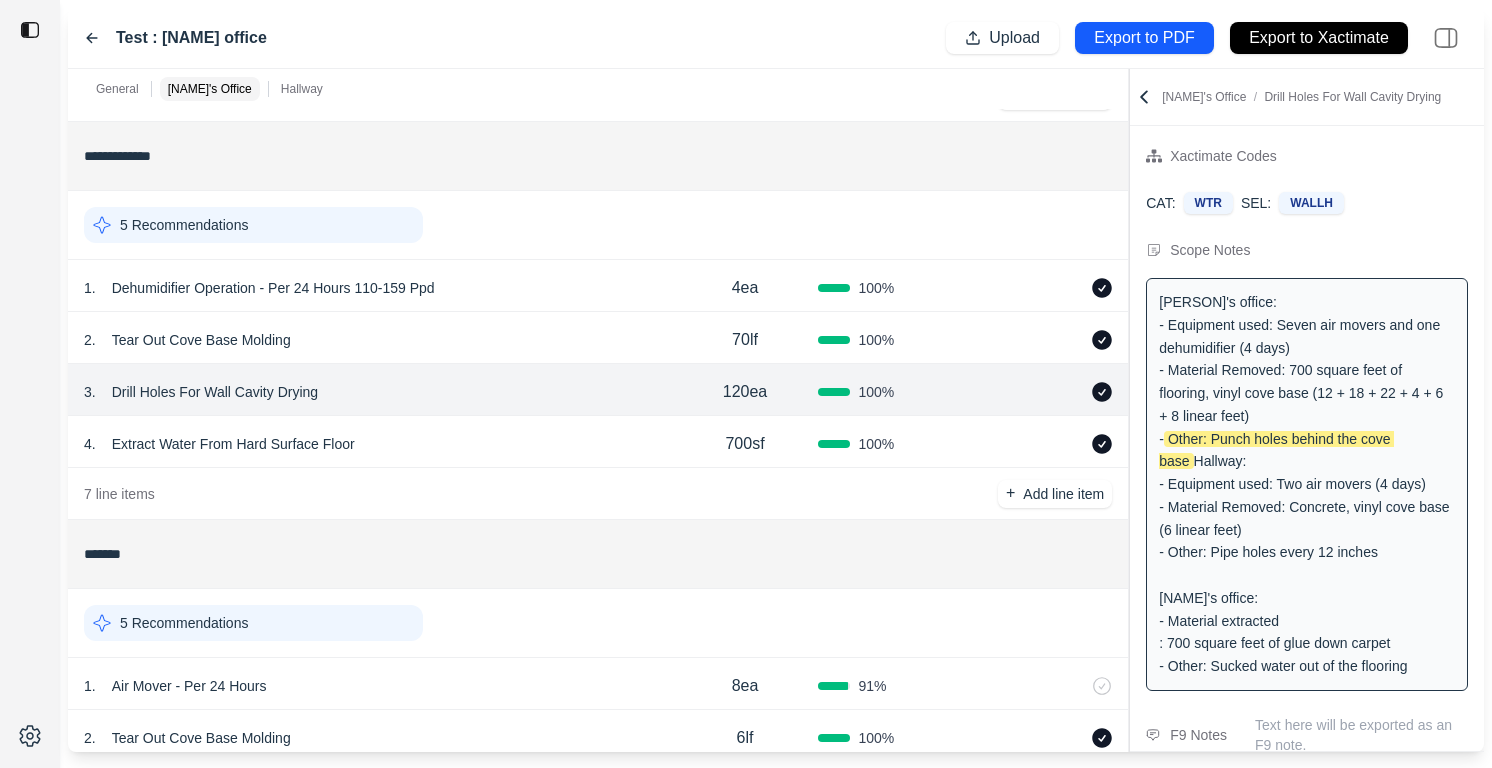 click on "1 . Dehumidifier Operation - Per 24 Hours 110-159 Ppd 4ea 100 %" at bounding box center (598, 286) 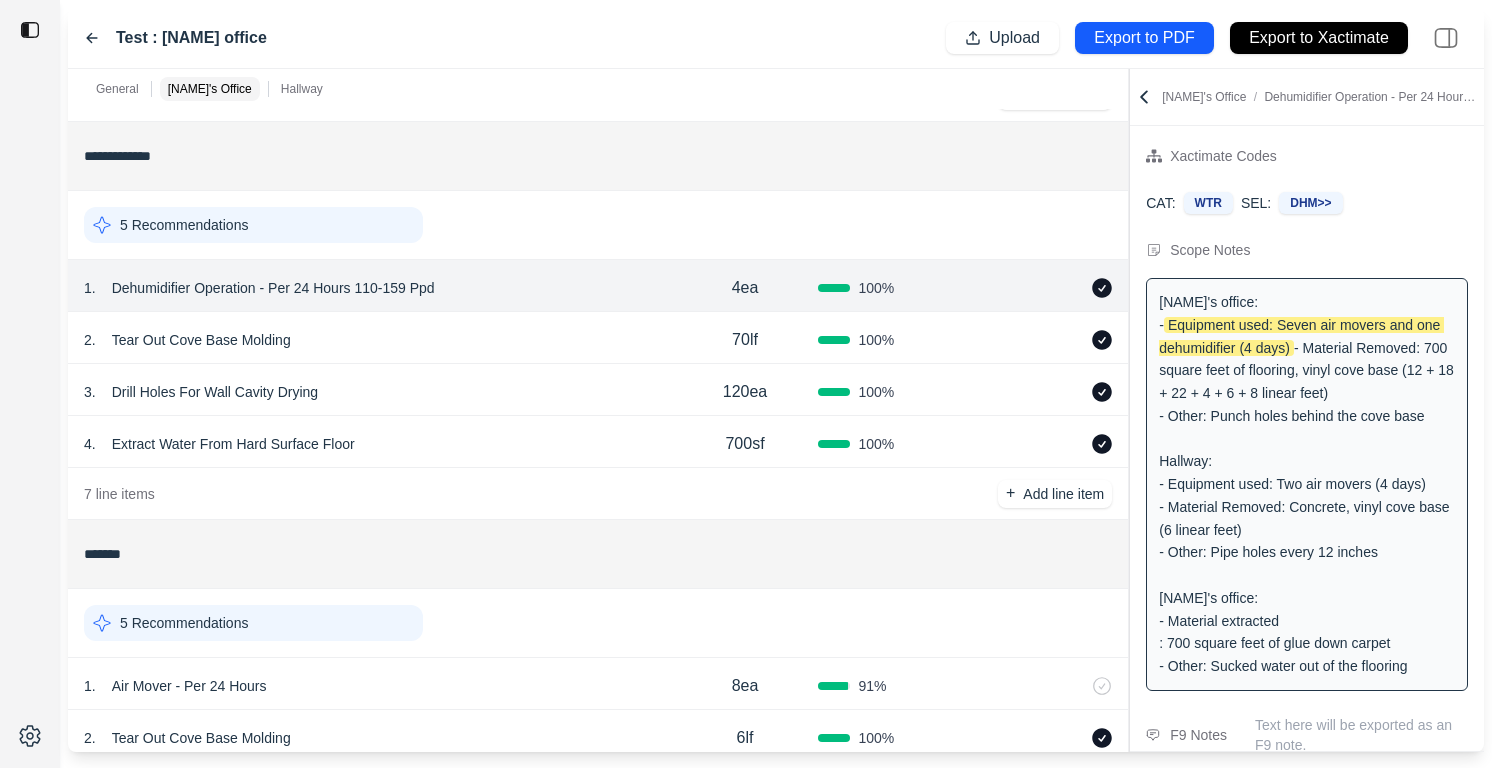 scroll, scrollTop: 0, scrollLeft: 0, axis: both 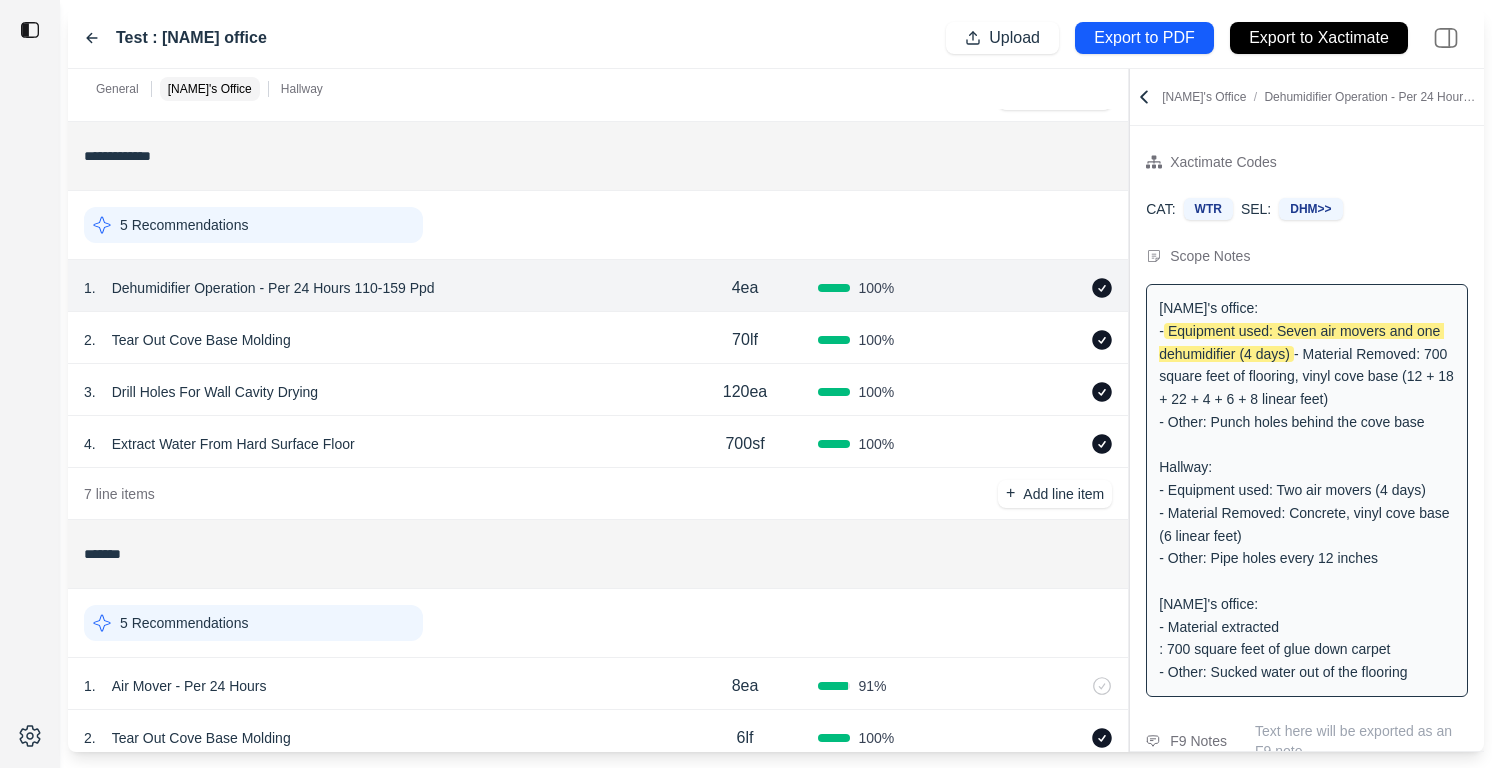 click on "2 . Tear Out Cove Base Molding" at bounding box center [378, 340] 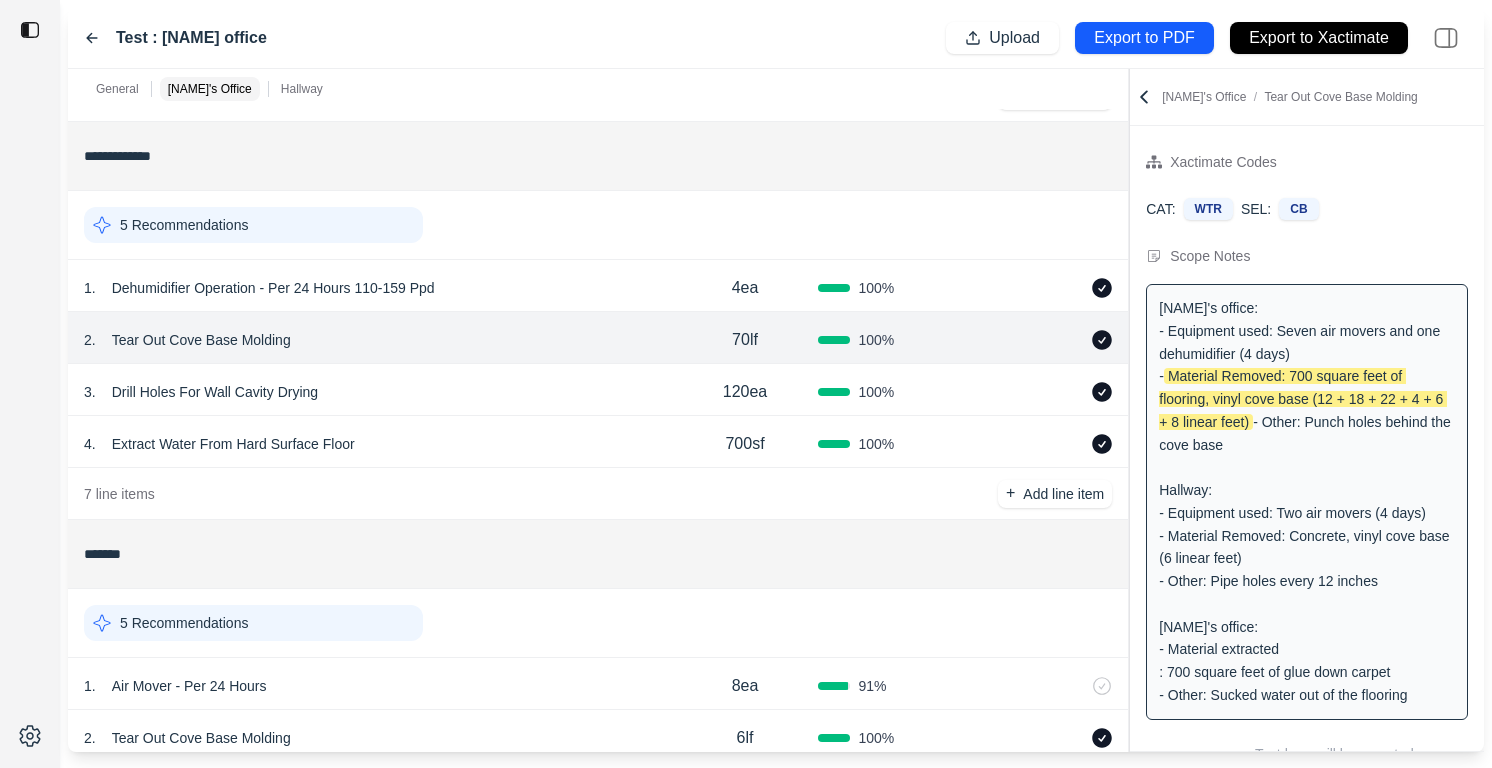 click on "3 . Drill Holes For Wall Cavity Drying" at bounding box center [378, 392] 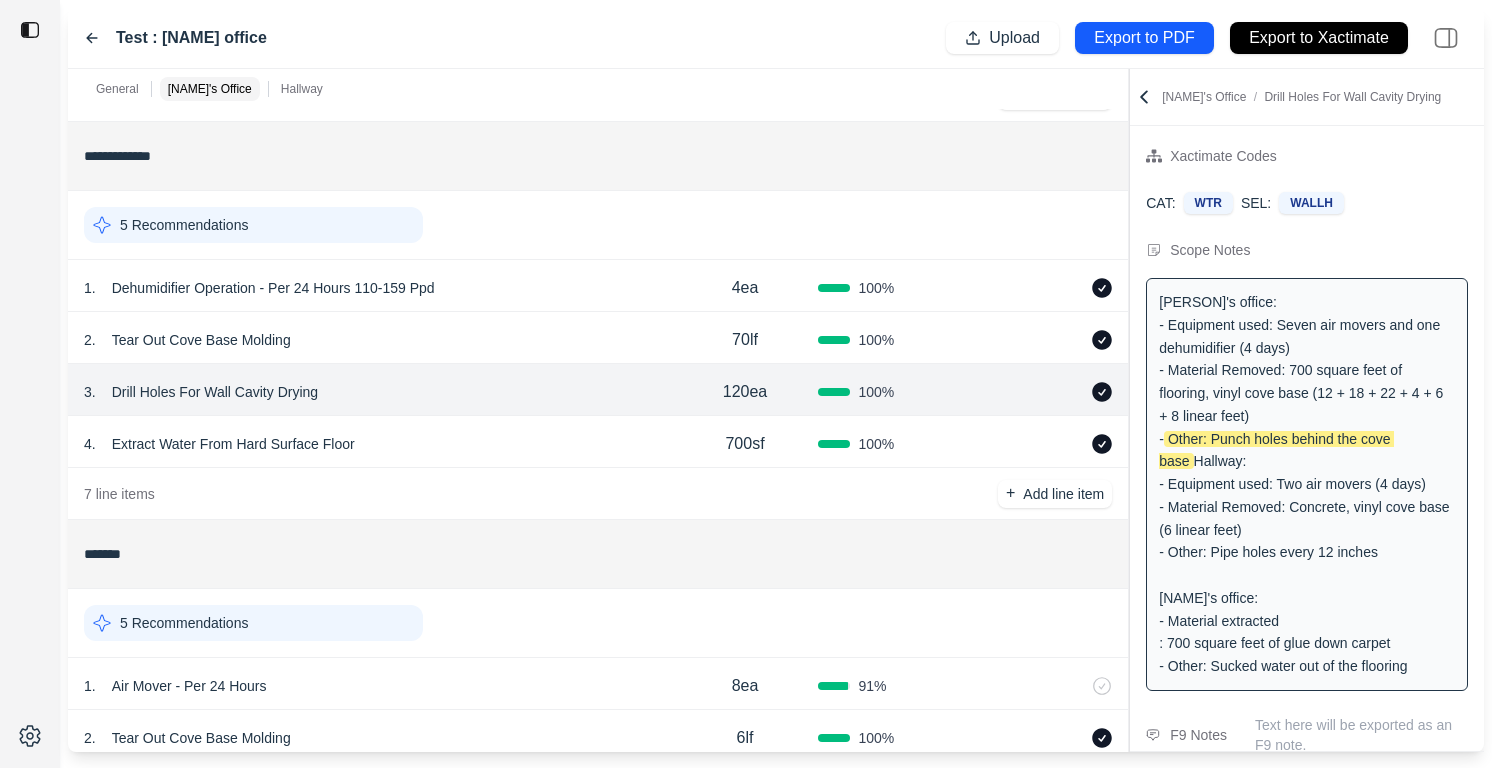 click on "4 . Extract Water From Hard Surface Floor" at bounding box center [378, 444] 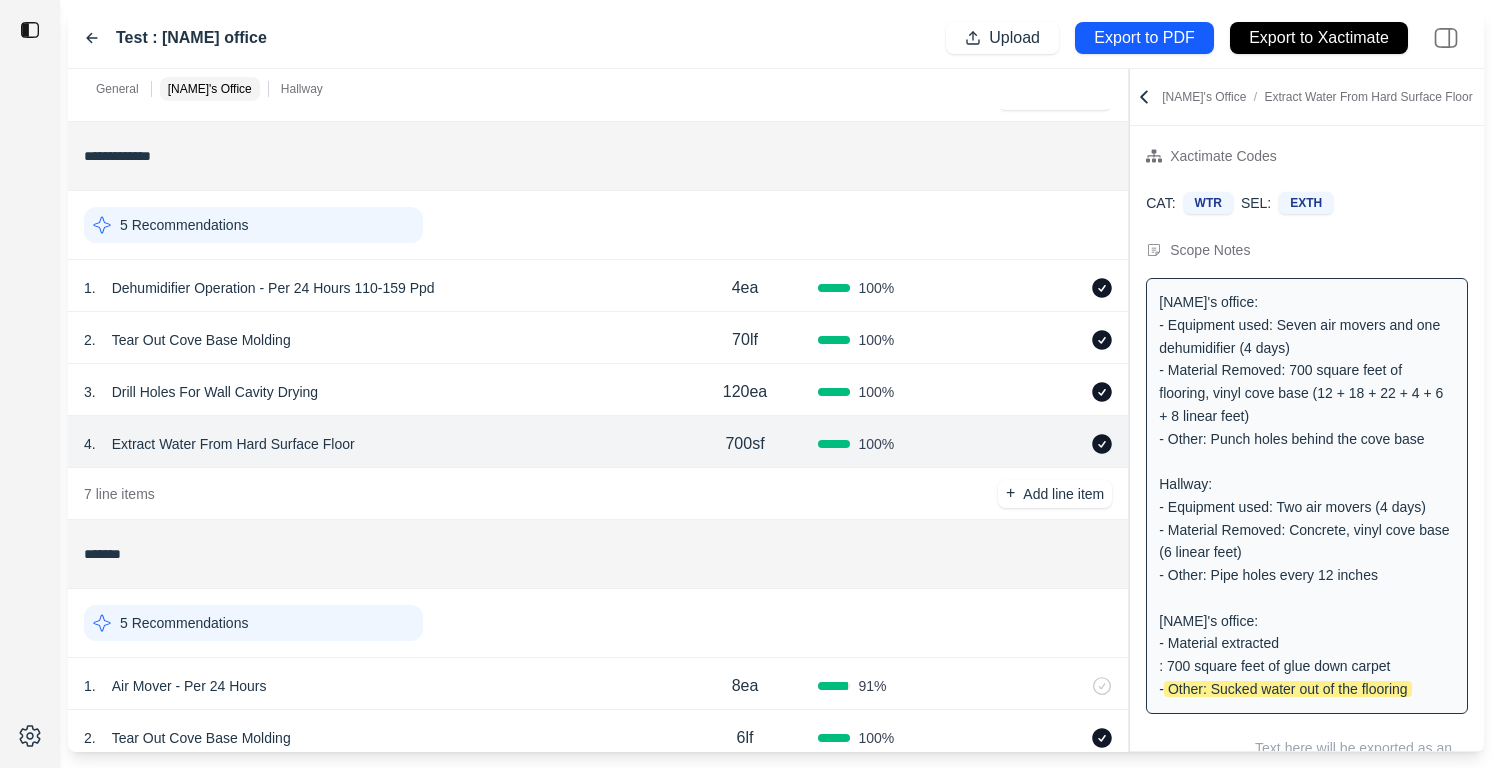 scroll, scrollTop: 65, scrollLeft: 0, axis: vertical 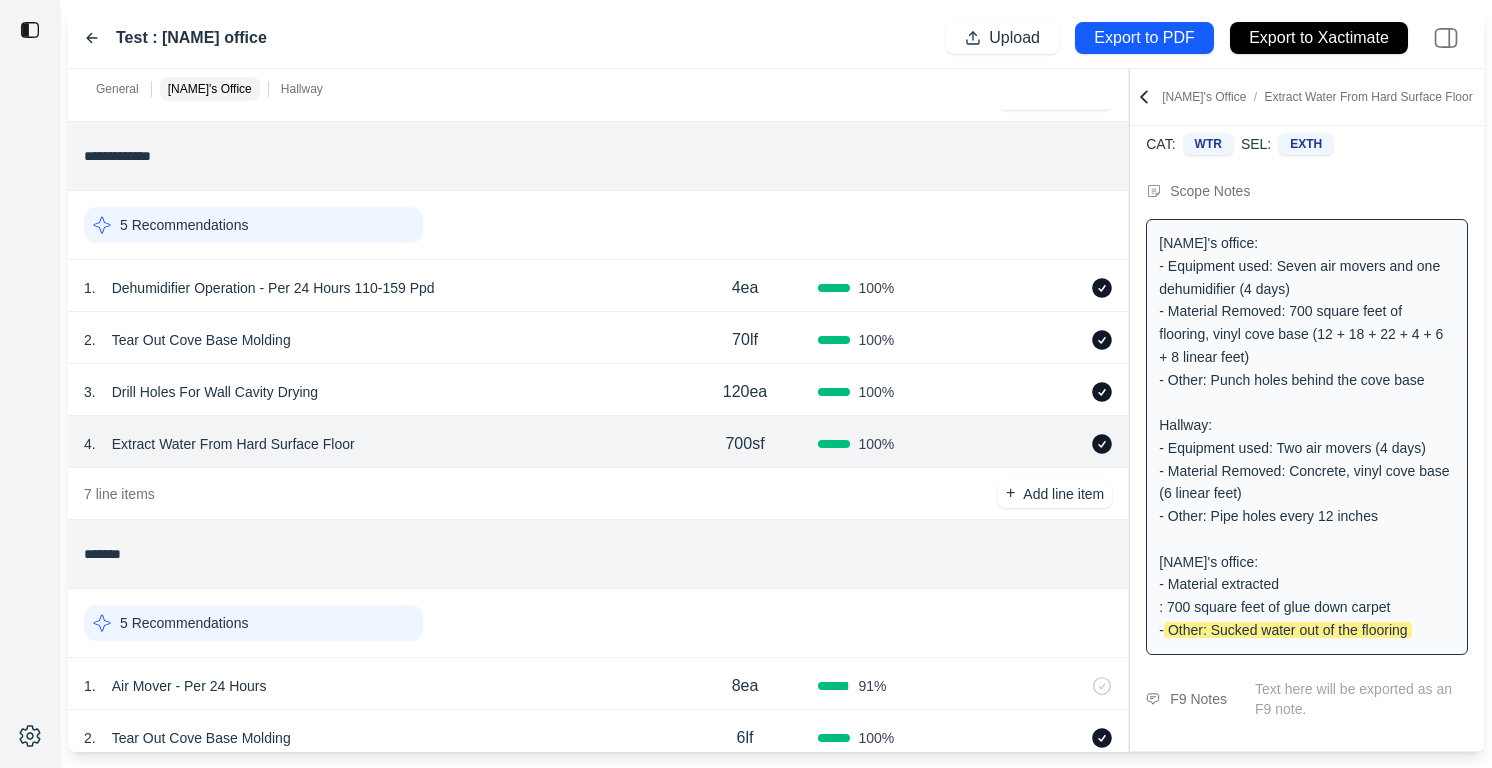 click on "1 . Dehumidifier Operation - Per 24 Hours 110-159 Ppd 4ea 100 %" at bounding box center (598, 286) 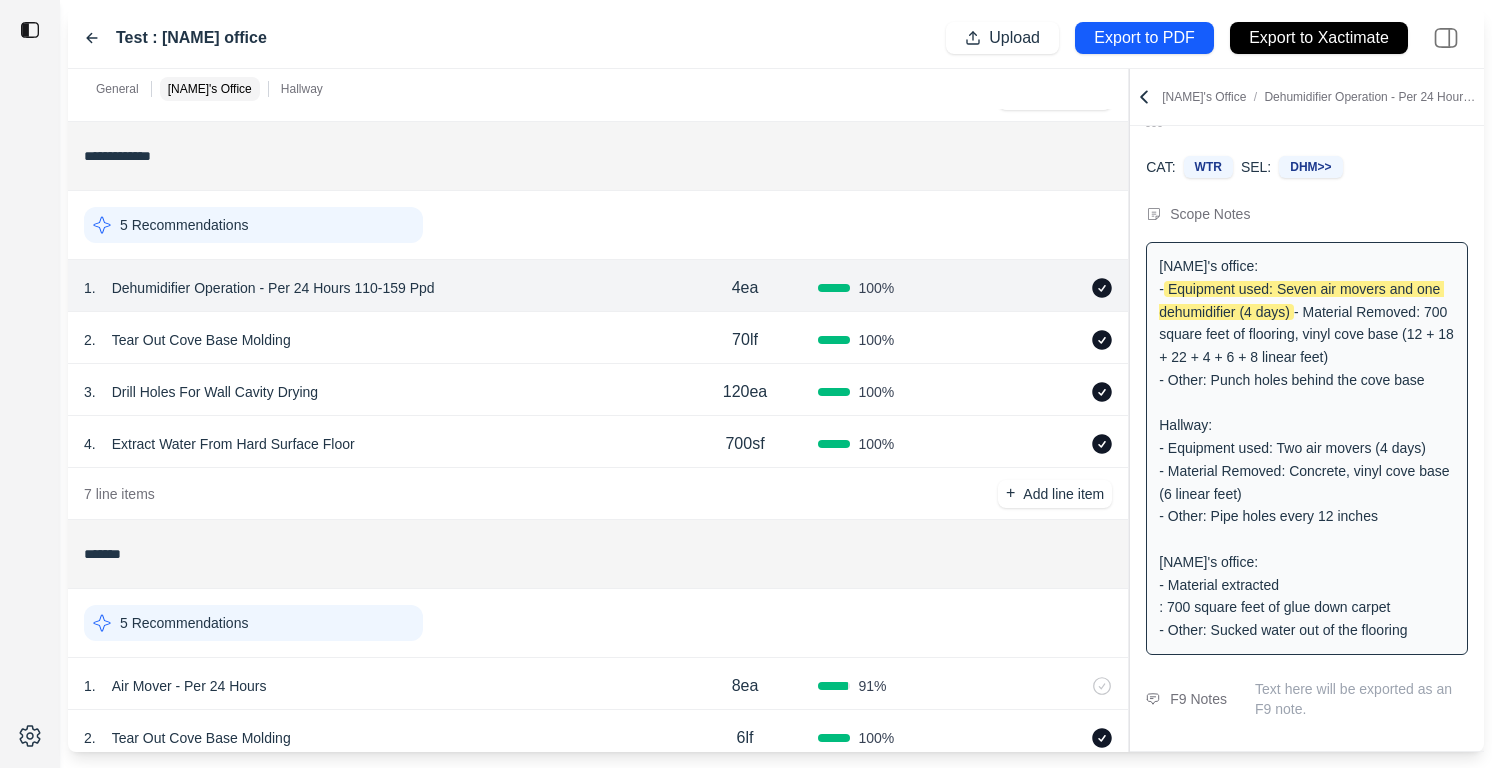 scroll, scrollTop: 0, scrollLeft: 0, axis: both 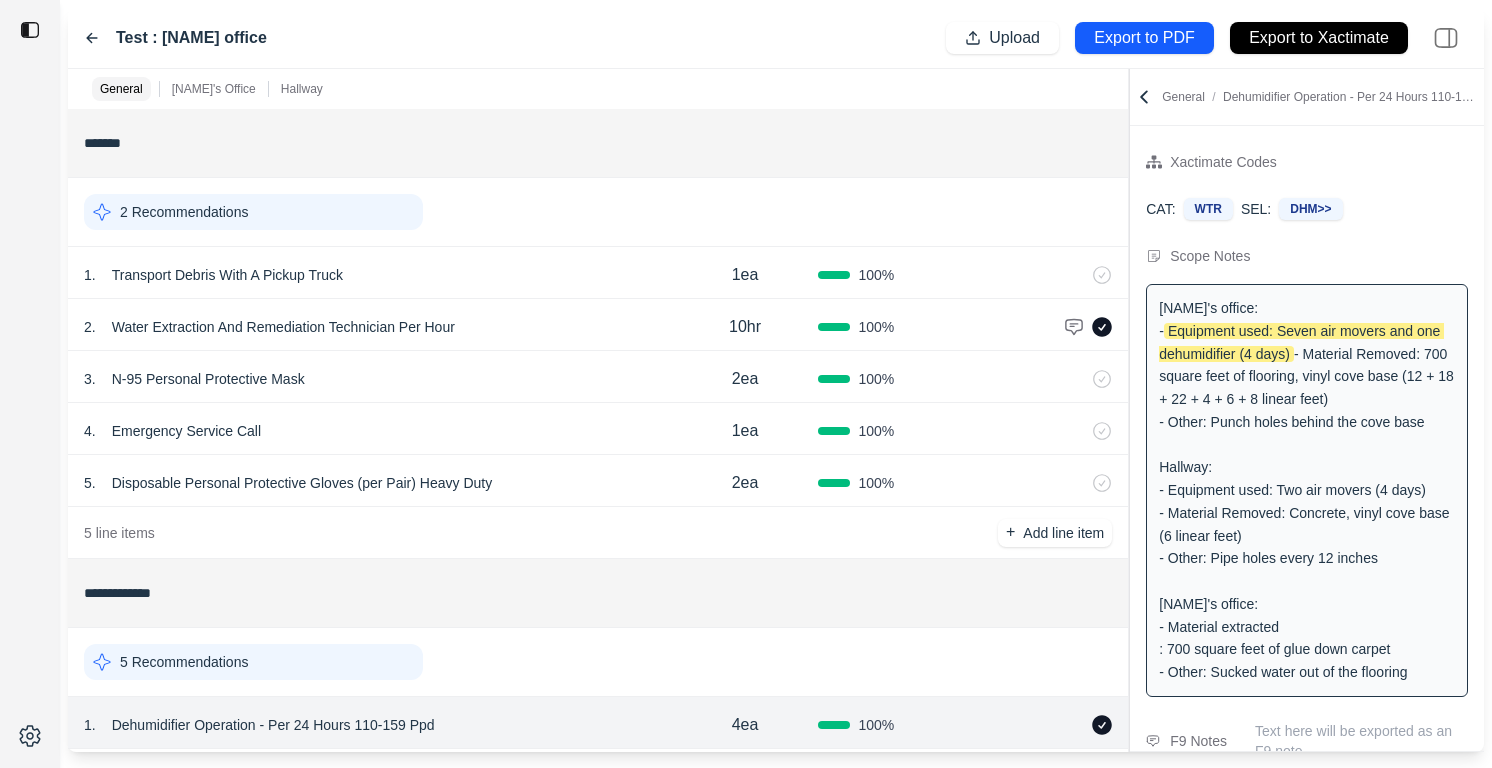 click on "2 . Water Extraction And Remediation Technician Per Hour" at bounding box center [378, 327] 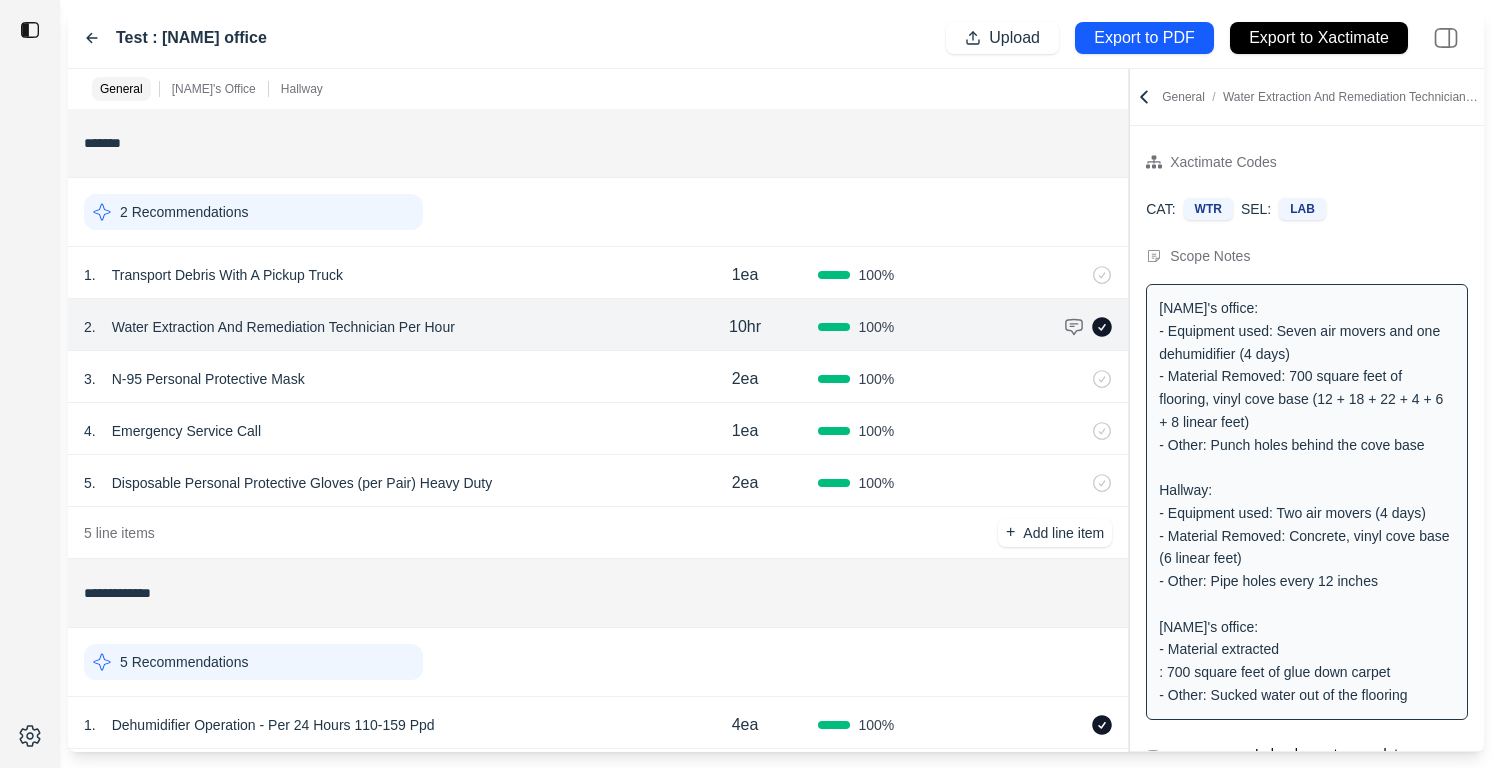 click on "4 . Emergency Service Call" at bounding box center (378, 431) 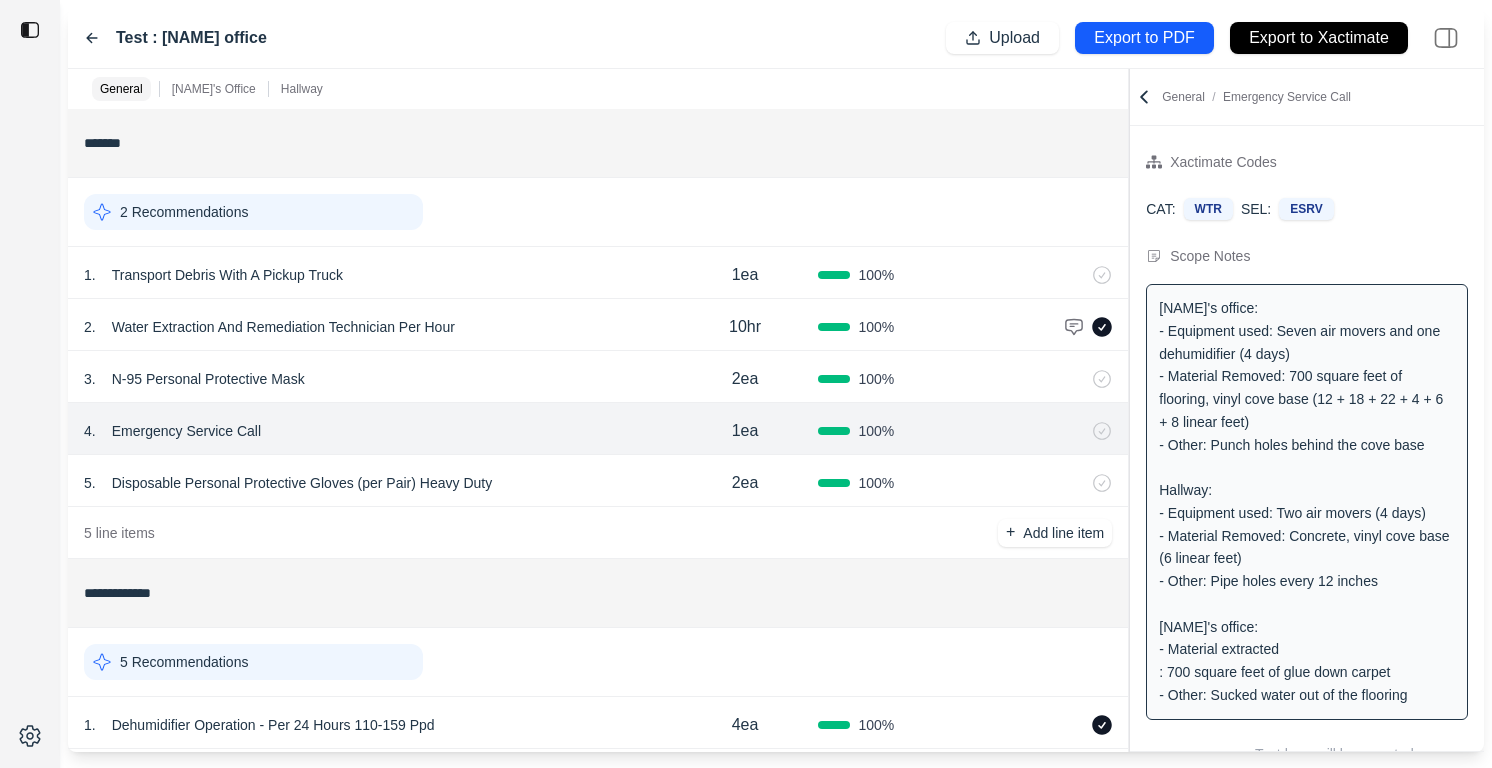 click on "3 . N-95 Personal Protective Mask" at bounding box center [378, 379] 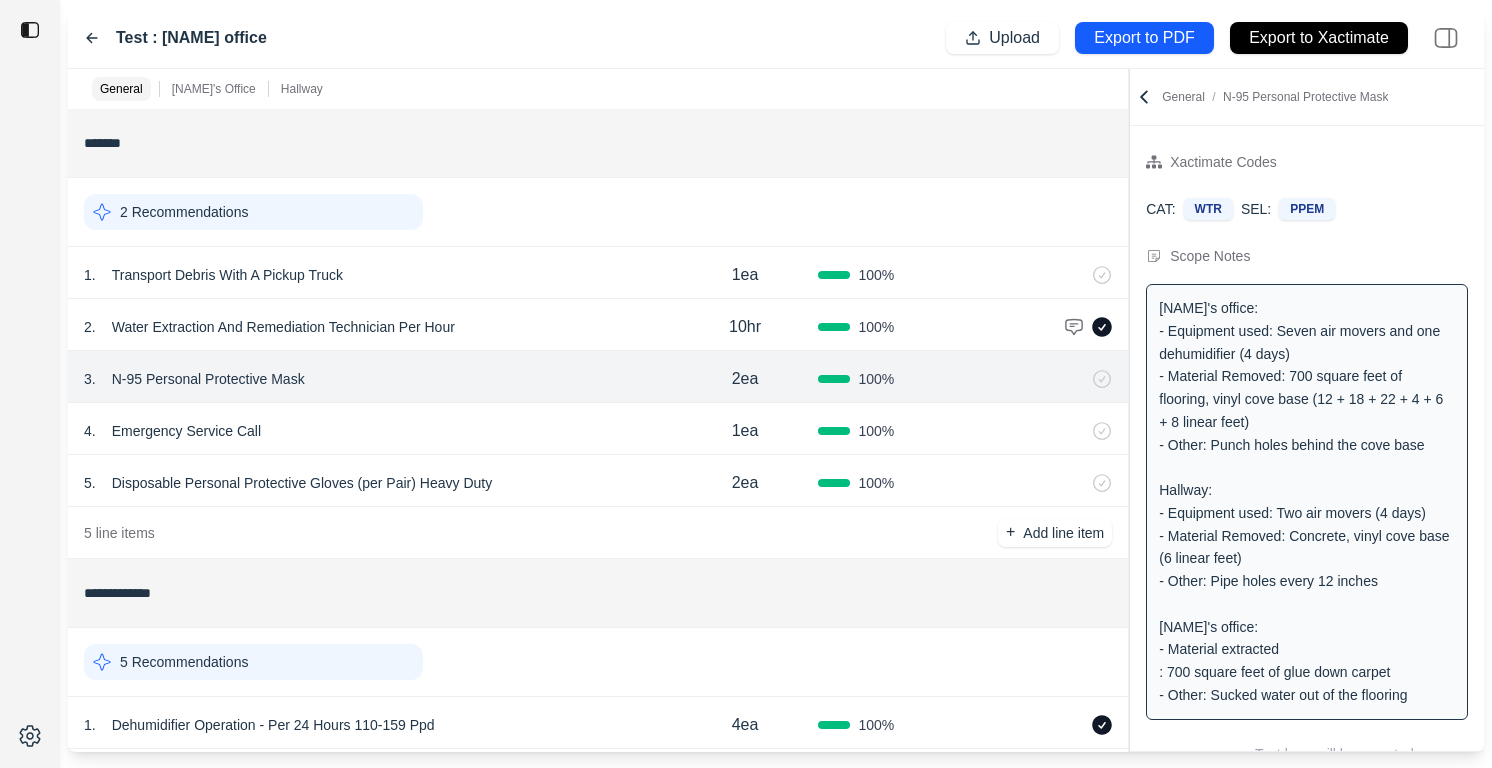 click on "2 . Water Extraction And Remediation Technician Per Hour 10hr 100 %" at bounding box center [598, 325] 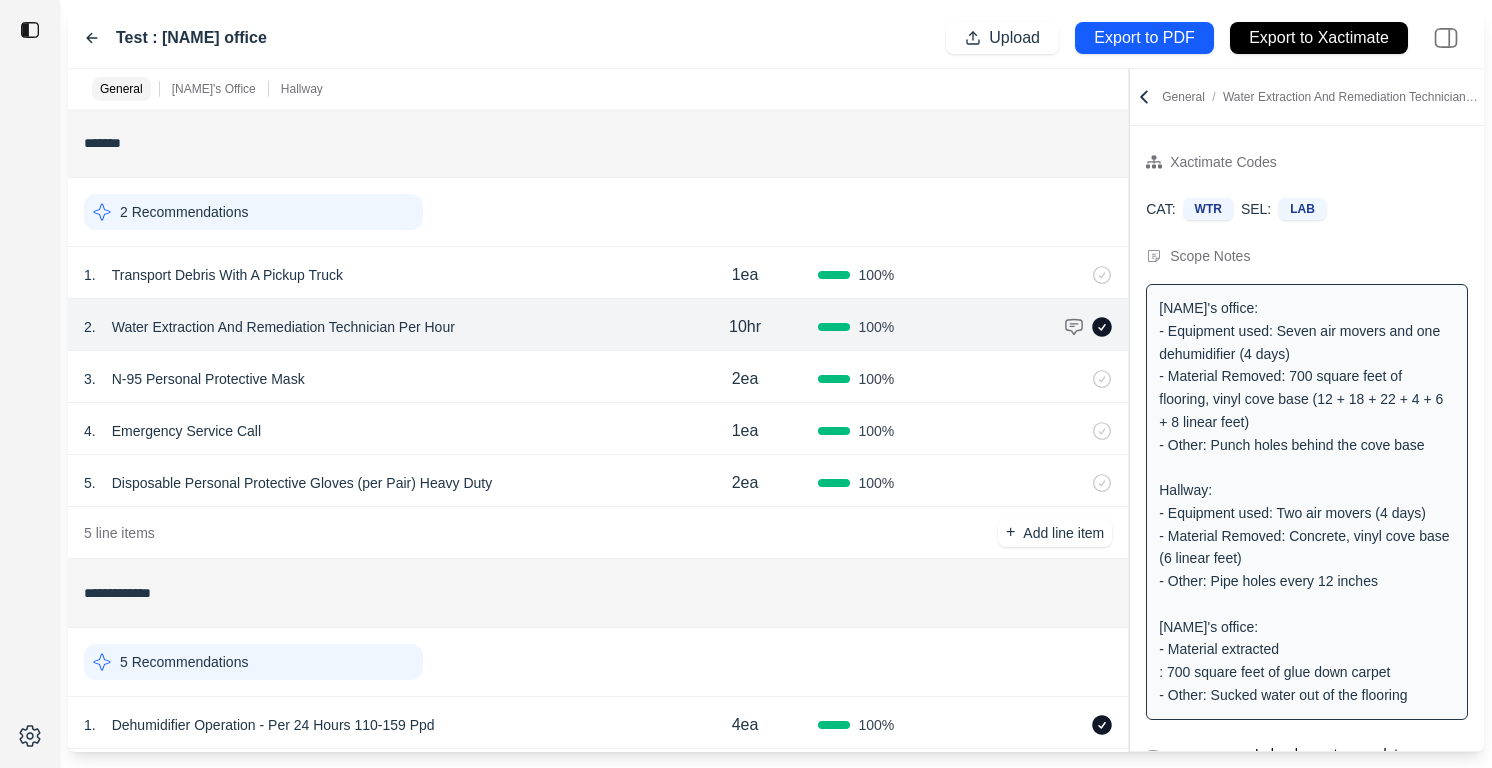 click 